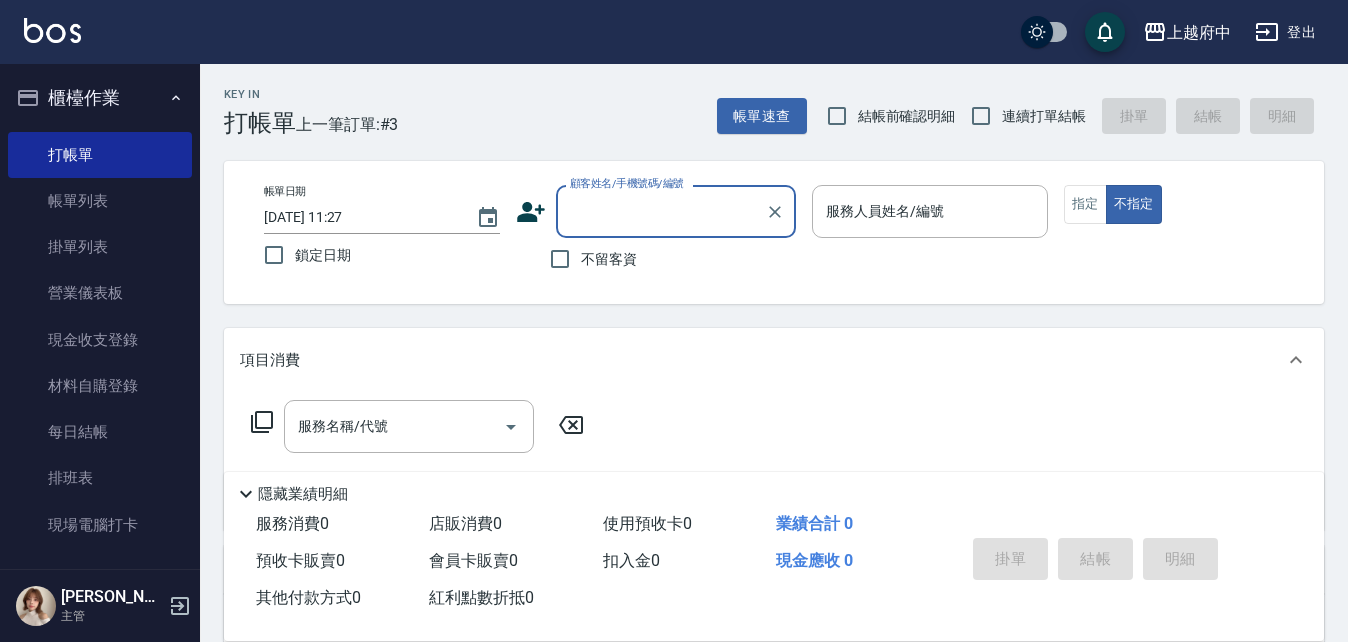 scroll, scrollTop: 0, scrollLeft: 0, axis: both 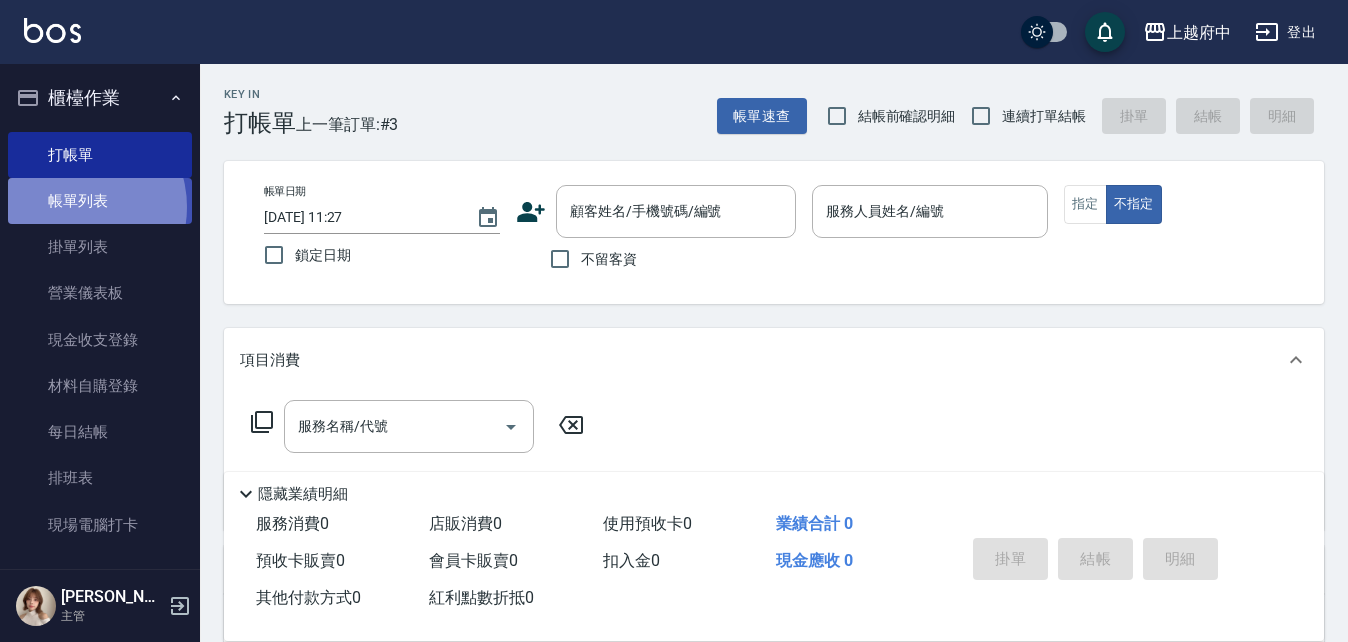 click on "帳單列表" at bounding box center (100, 201) 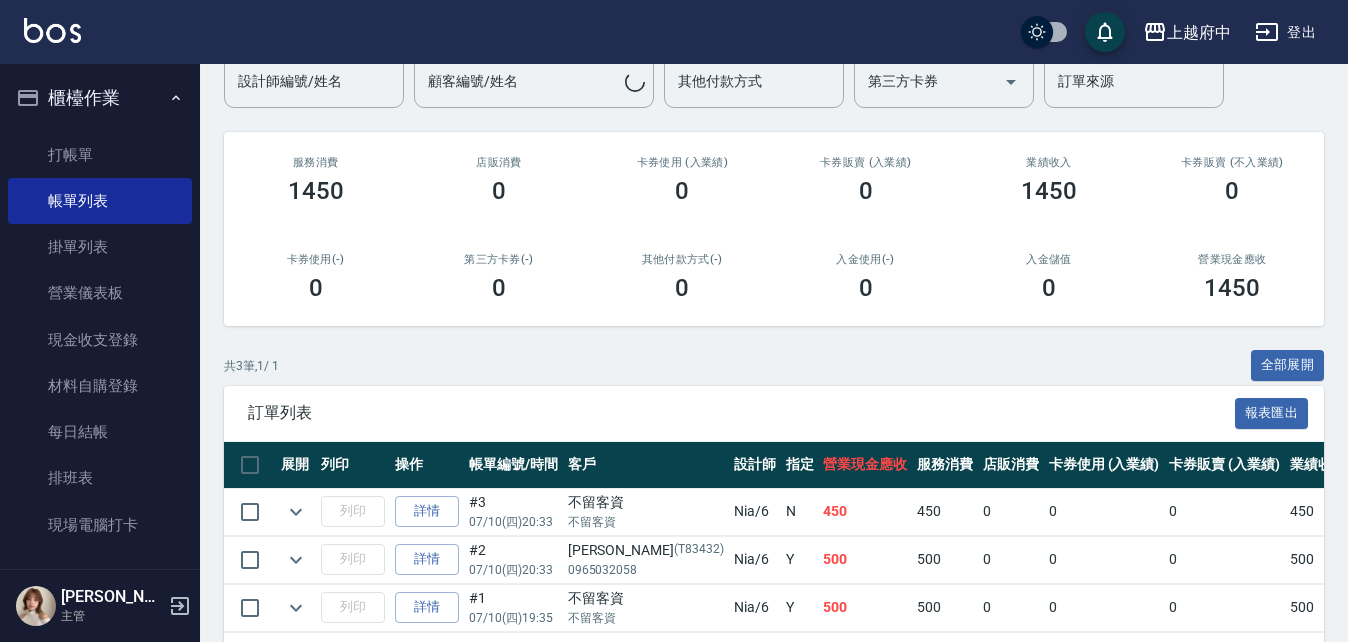 scroll, scrollTop: 260, scrollLeft: 0, axis: vertical 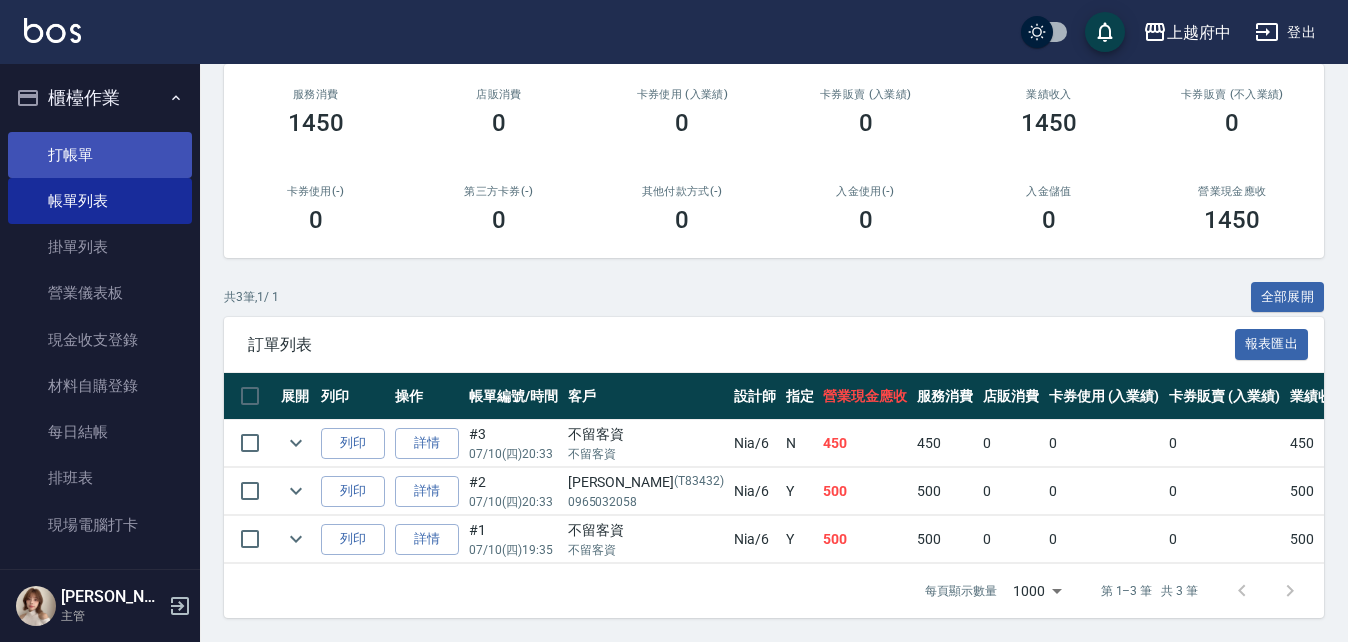 click on "打帳單" at bounding box center [100, 155] 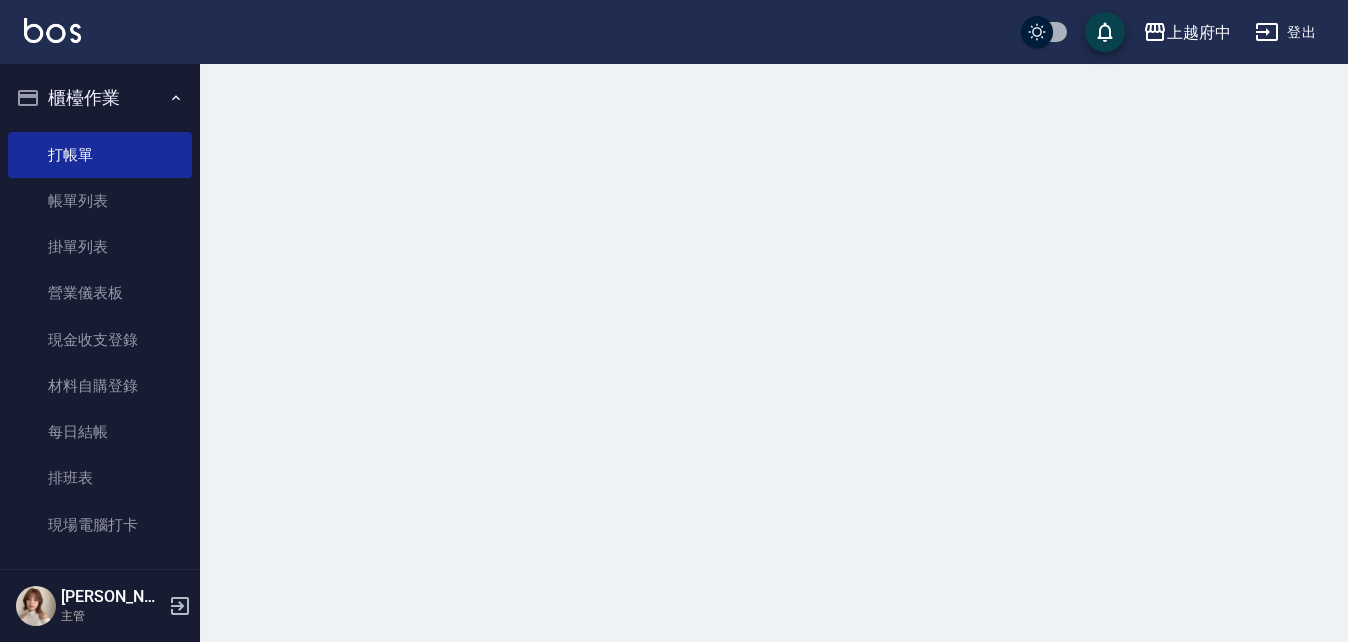 scroll, scrollTop: 0, scrollLeft: 0, axis: both 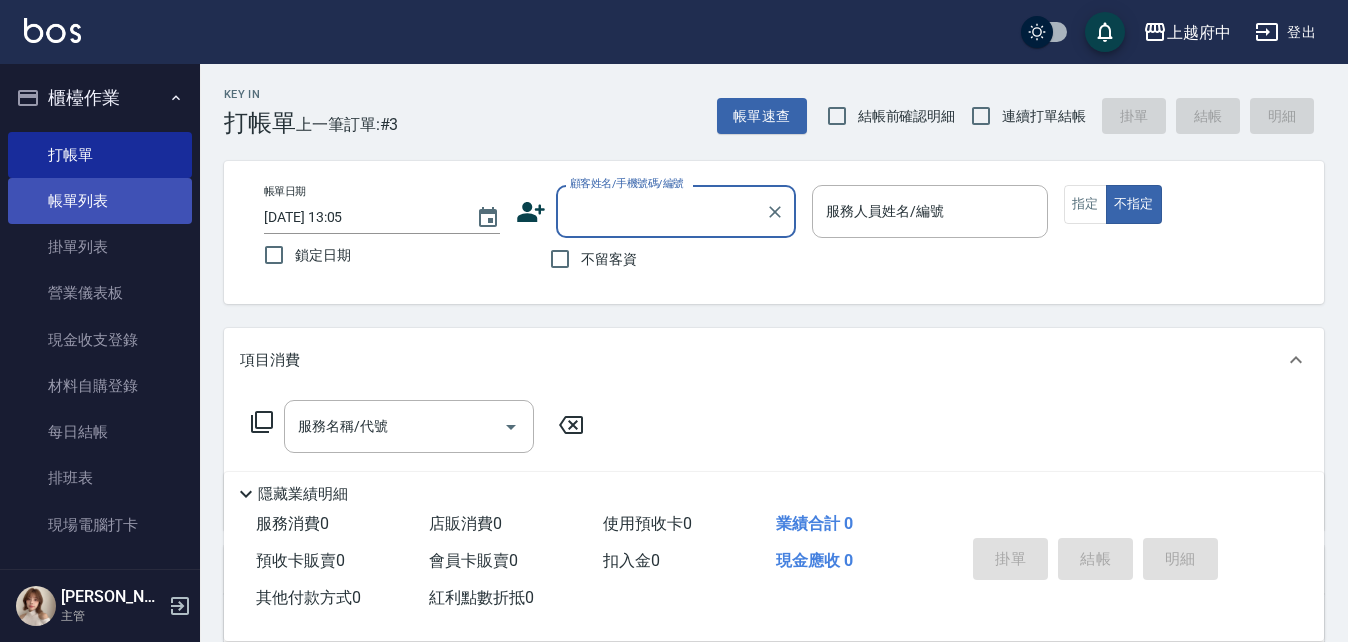 click on "帳單列表" at bounding box center [100, 201] 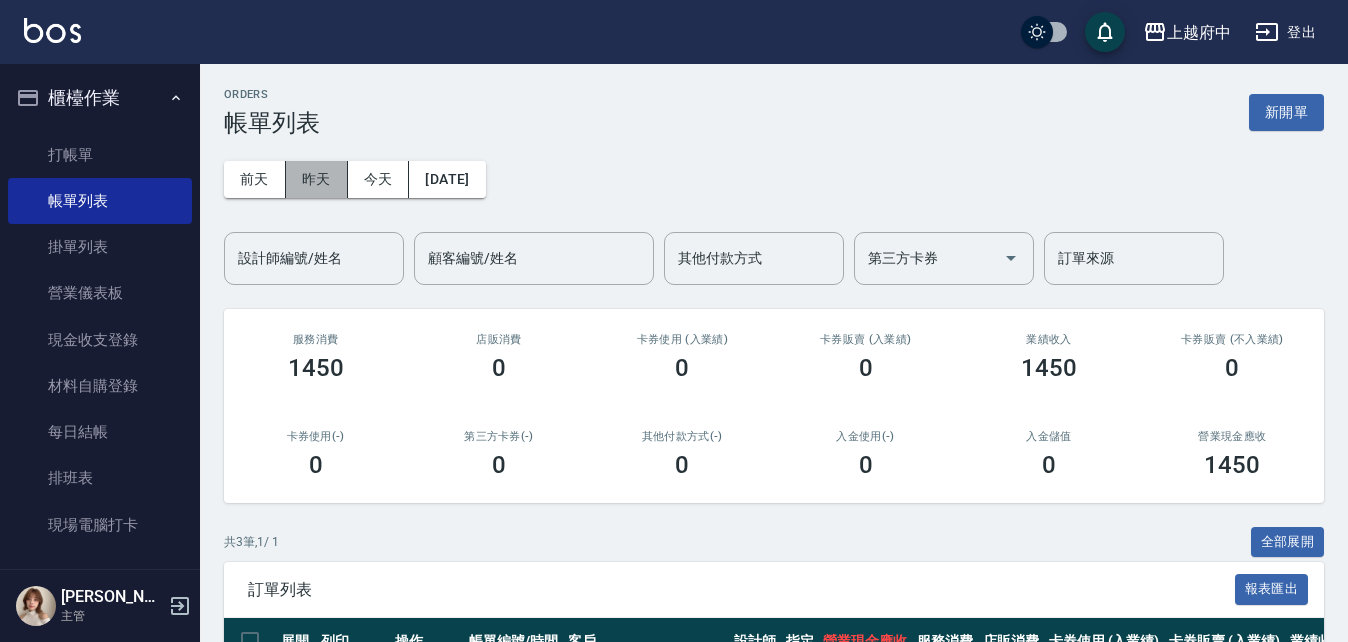 click on "昨天" at bounding box center [317, 179] 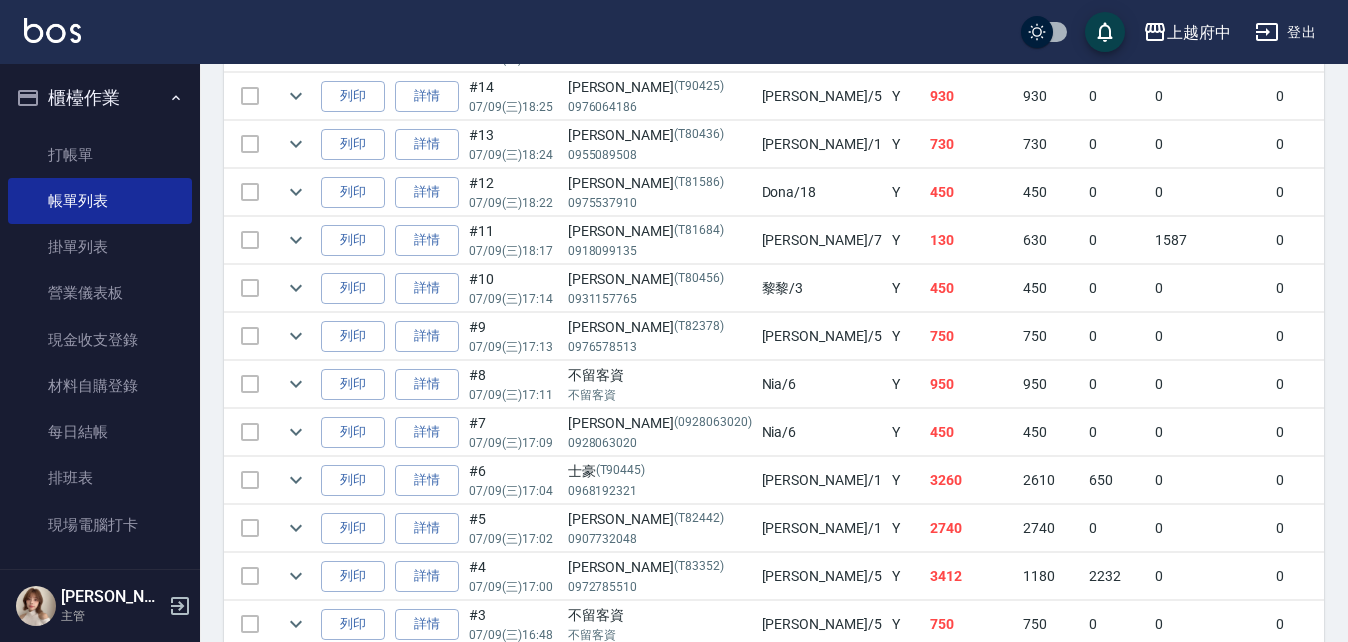 scroll, scrollTop: 776, scrollLeft: 0, axis: vertical 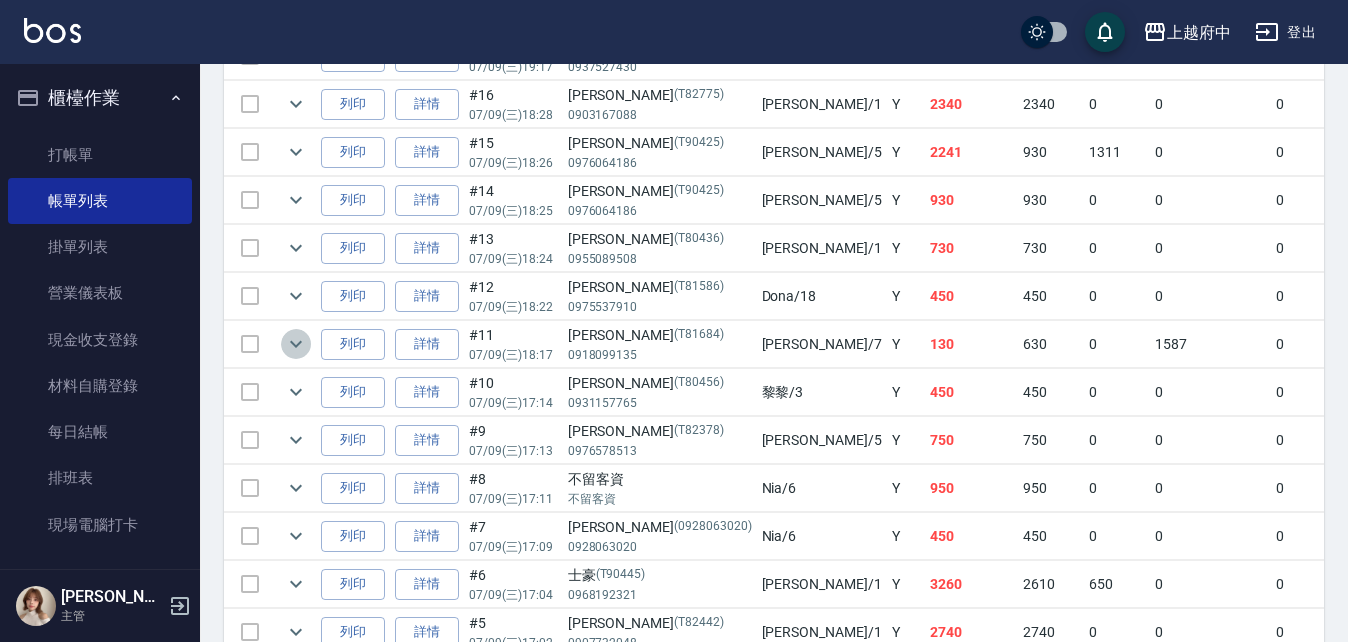 click 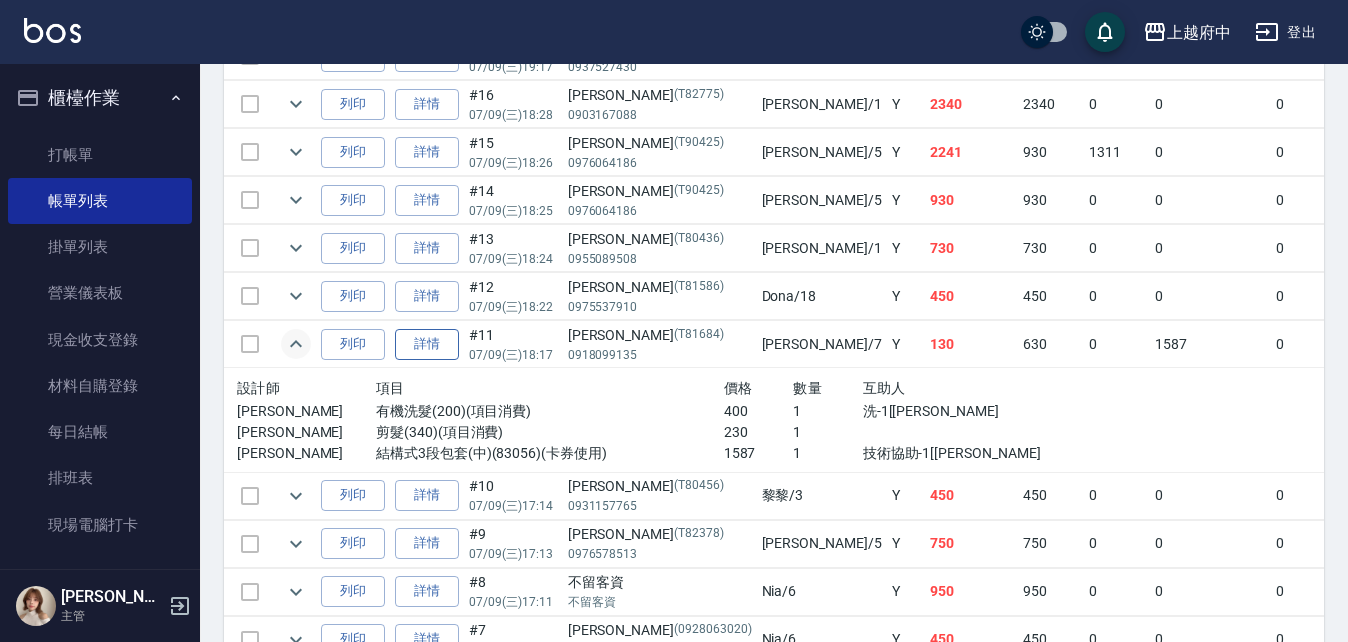 click on "詳情" at bounding box center (427, 344) 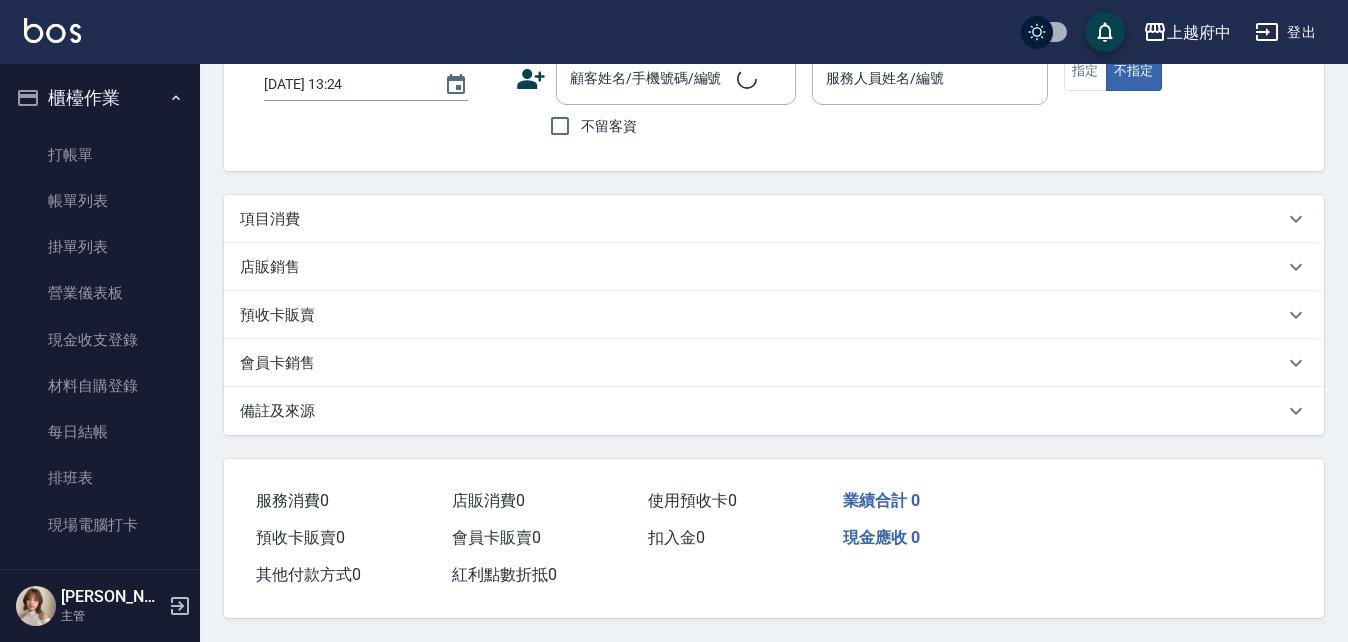 scroll, scrollTop: 0, scrollLeft: 0, axis: both 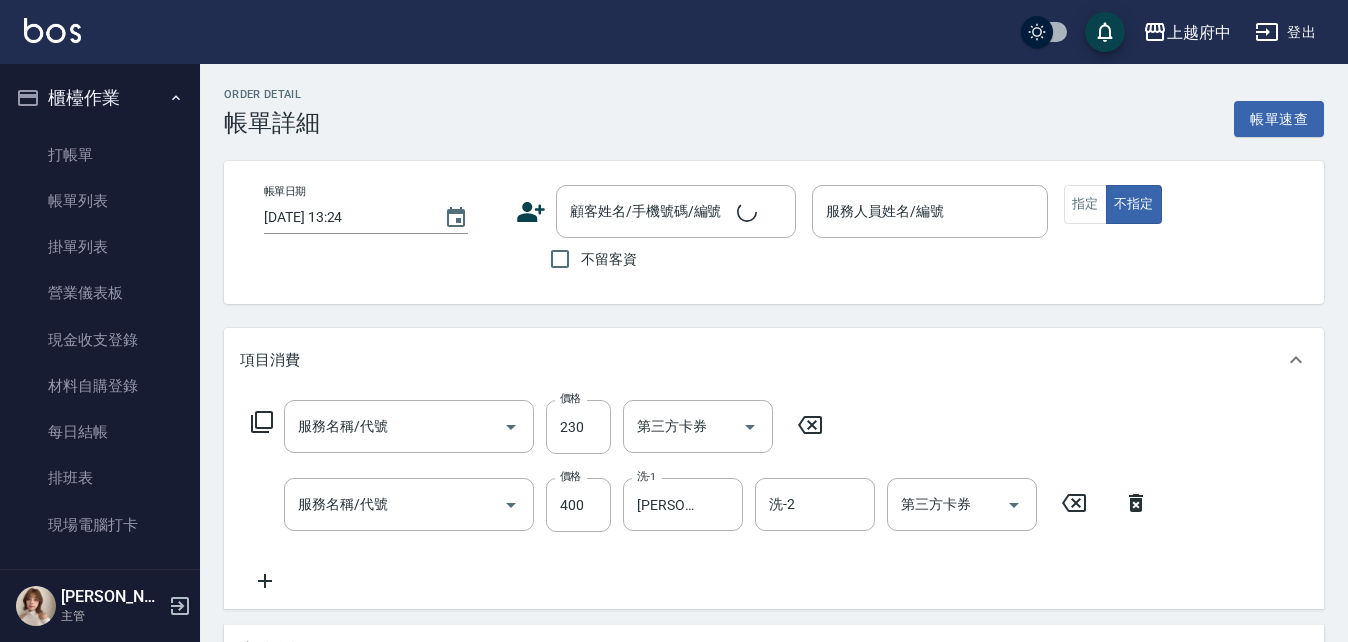 type on "[DATE] 18:17" 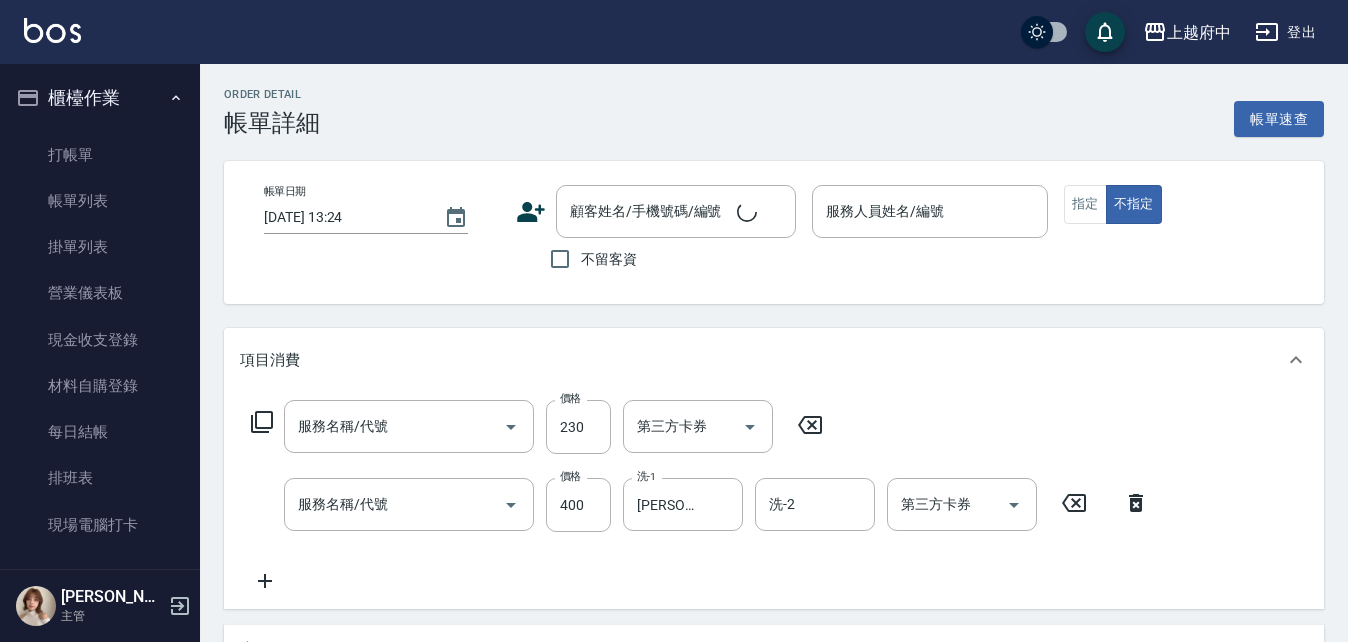 type on "Fanny-7" 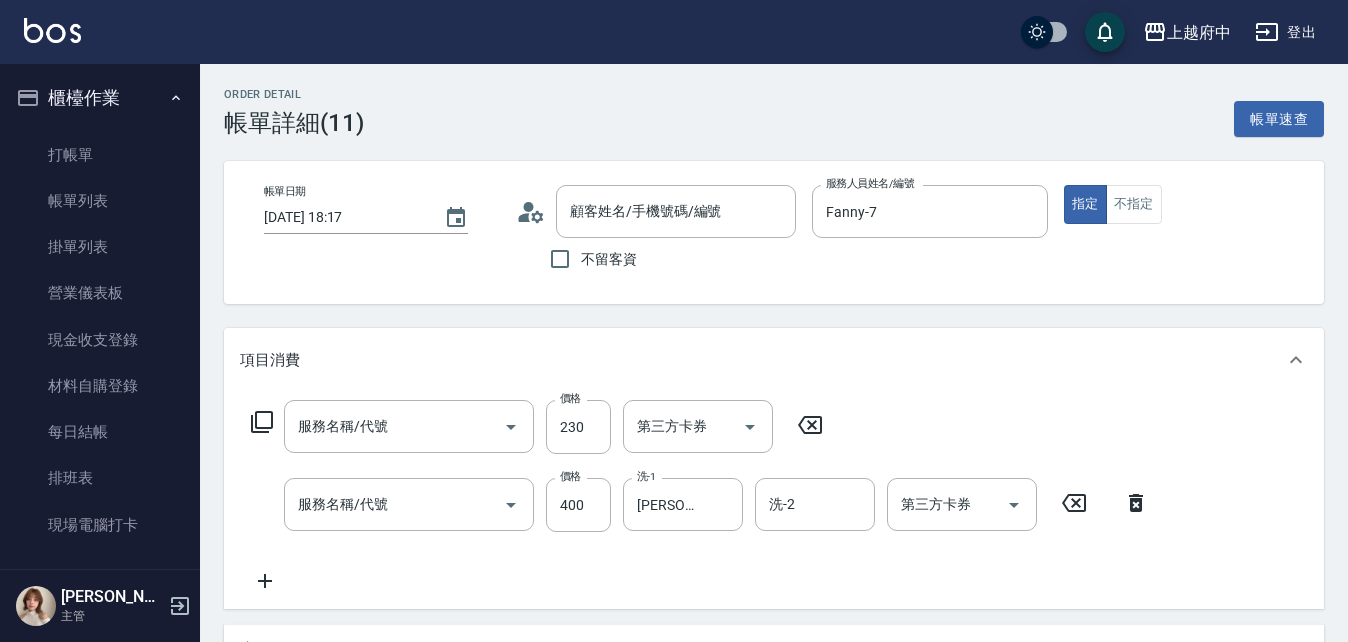 type on "剪髮(340)" 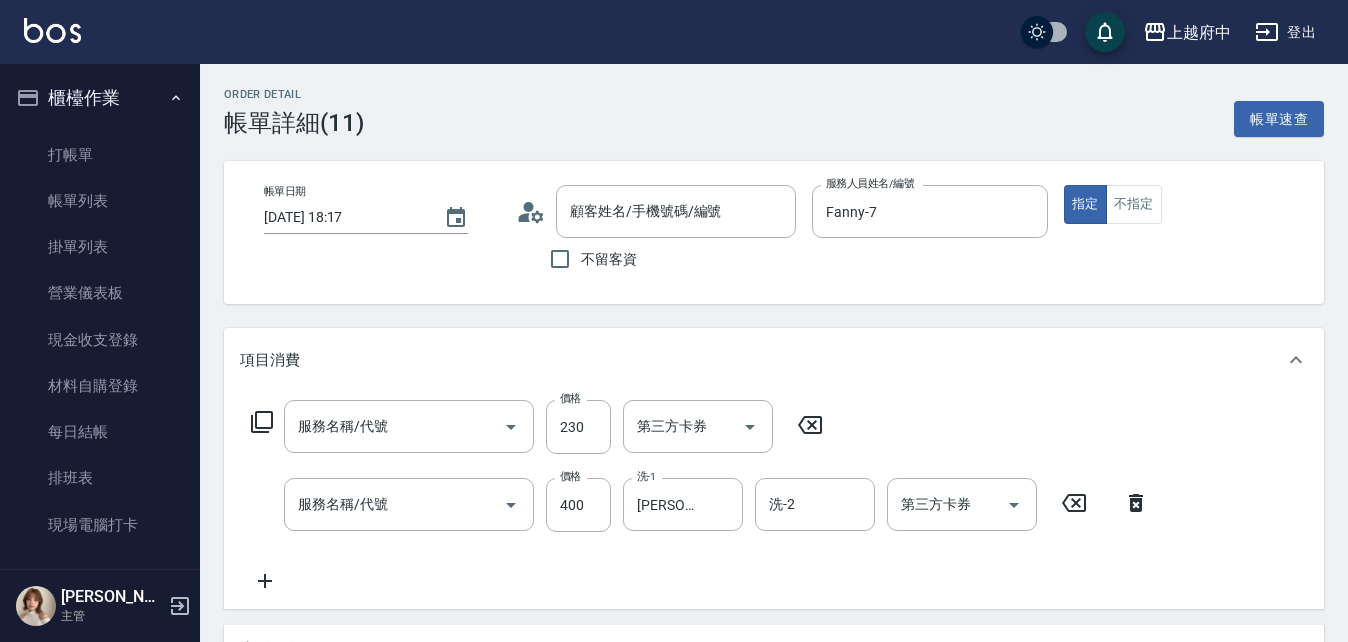 type on "有機洗髮(200)" 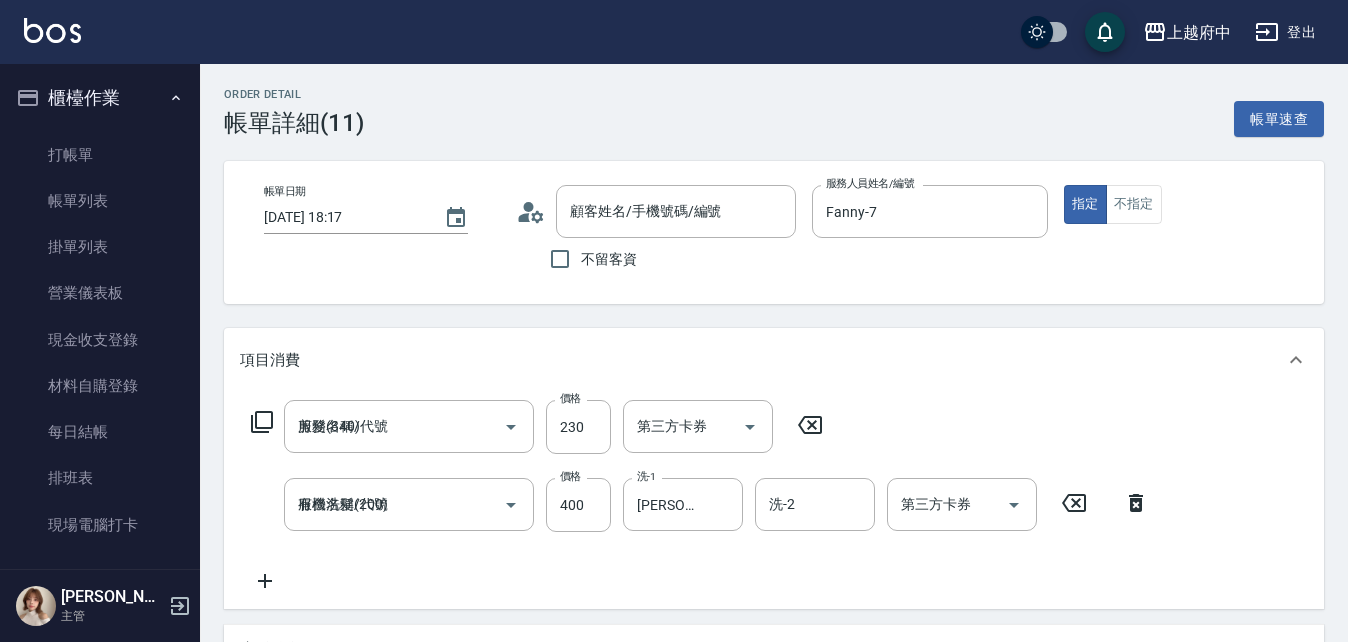 type on "[PERSON_NAME]/0918099135/T81684" 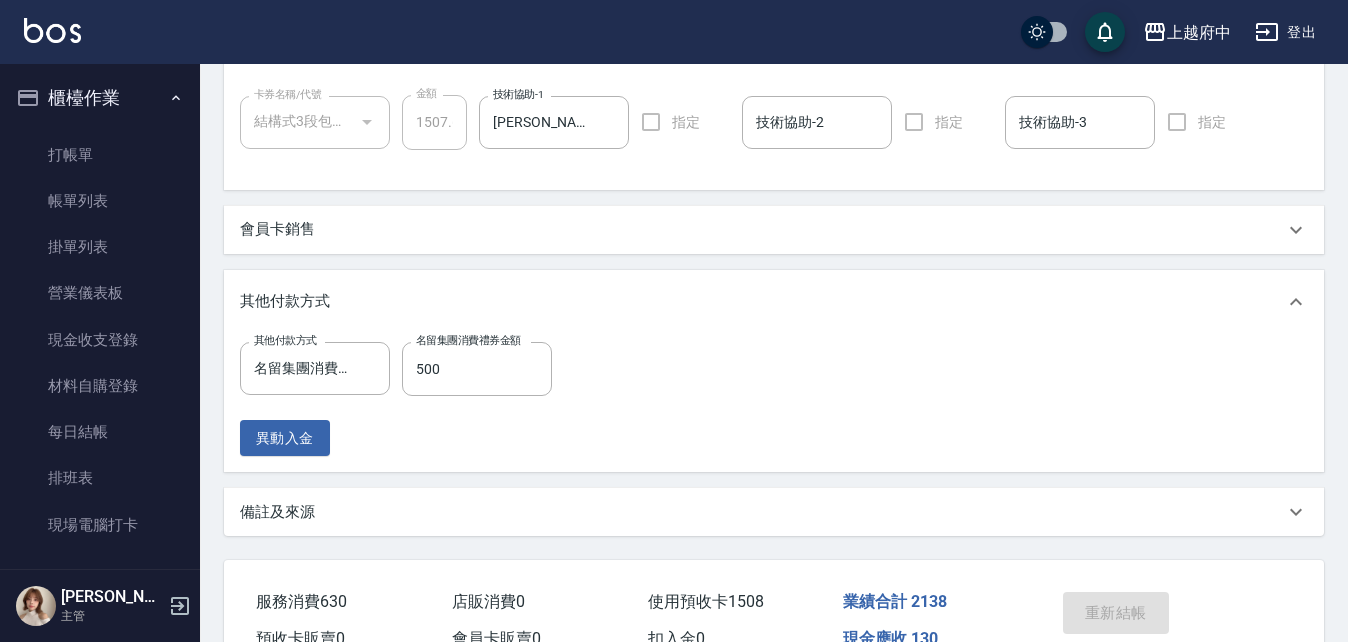 scroll, scrollTop: 824, scrollLeft: 0, axis: vertical 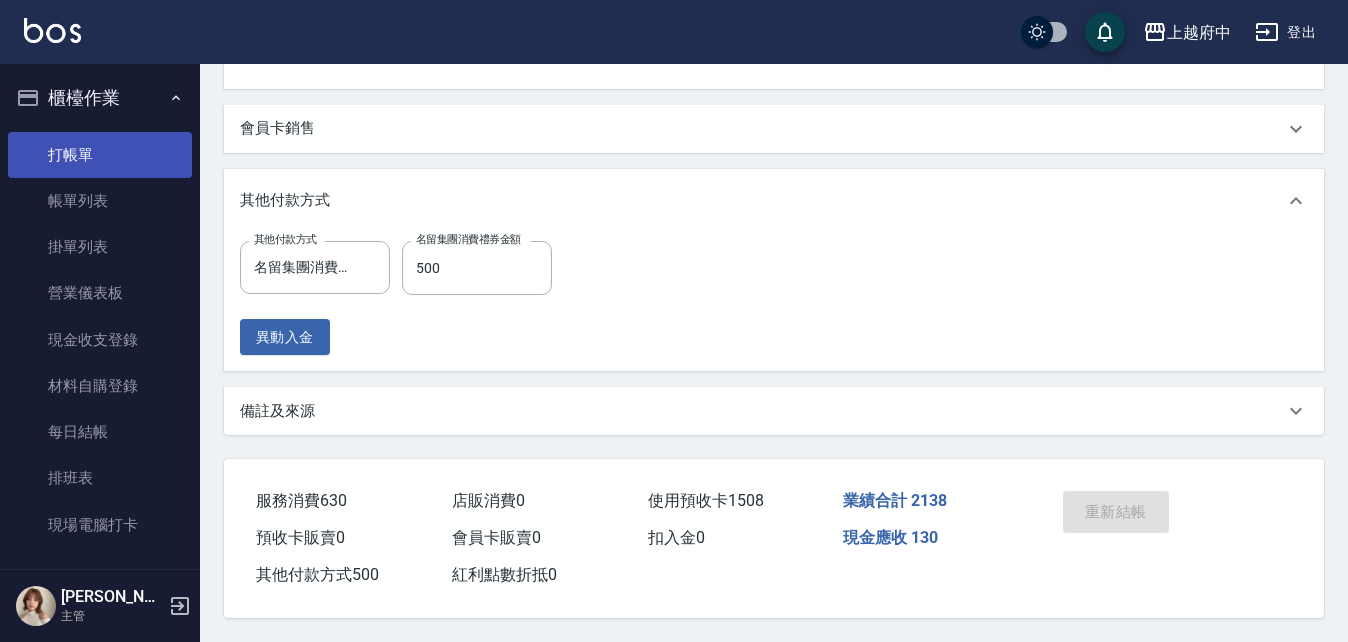 click on "打帳單" at bounding box center (100, 155) 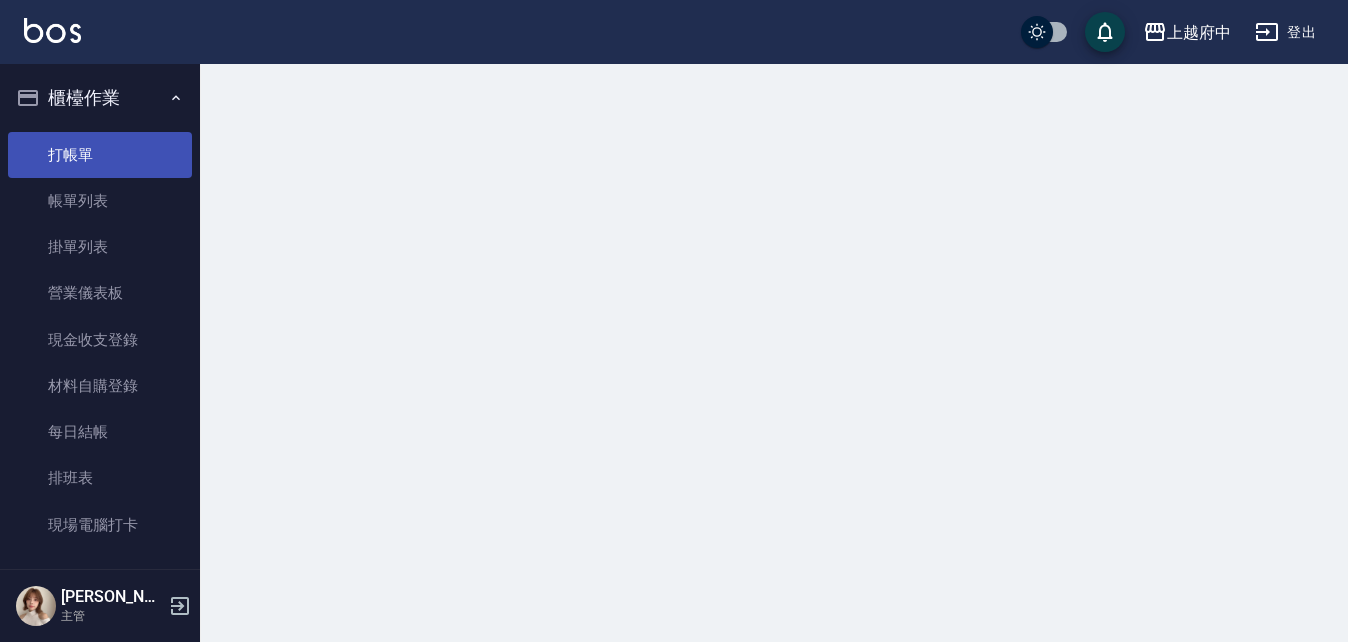 scroll, scrollTop: 0, scrollLeft: 0, axis: both 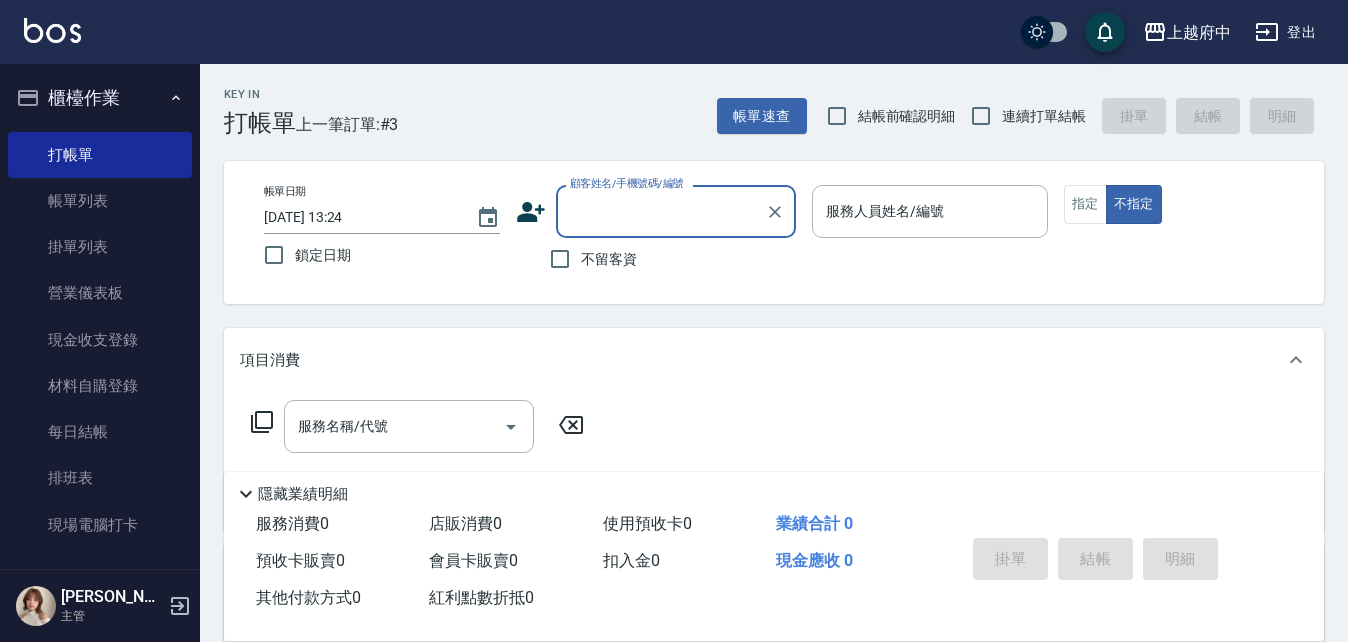type on "ㄔ" 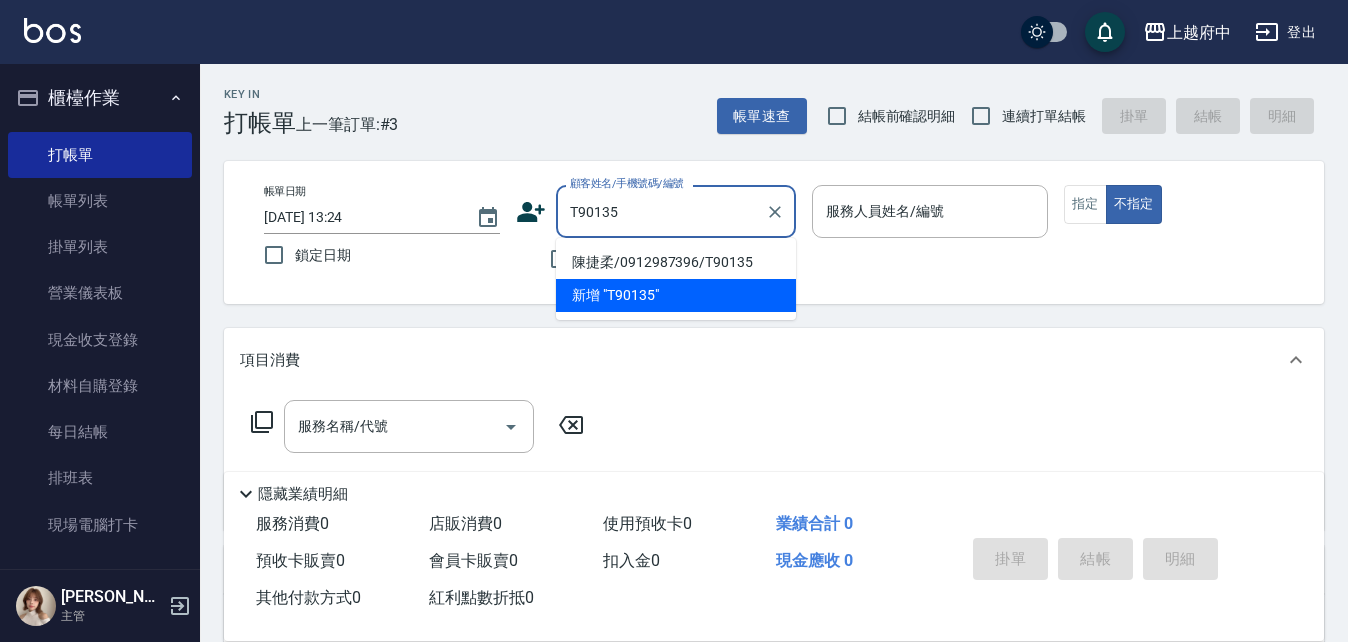 click on "陳捷柔/0912987396/T90135" at bounding box center [676, 262] 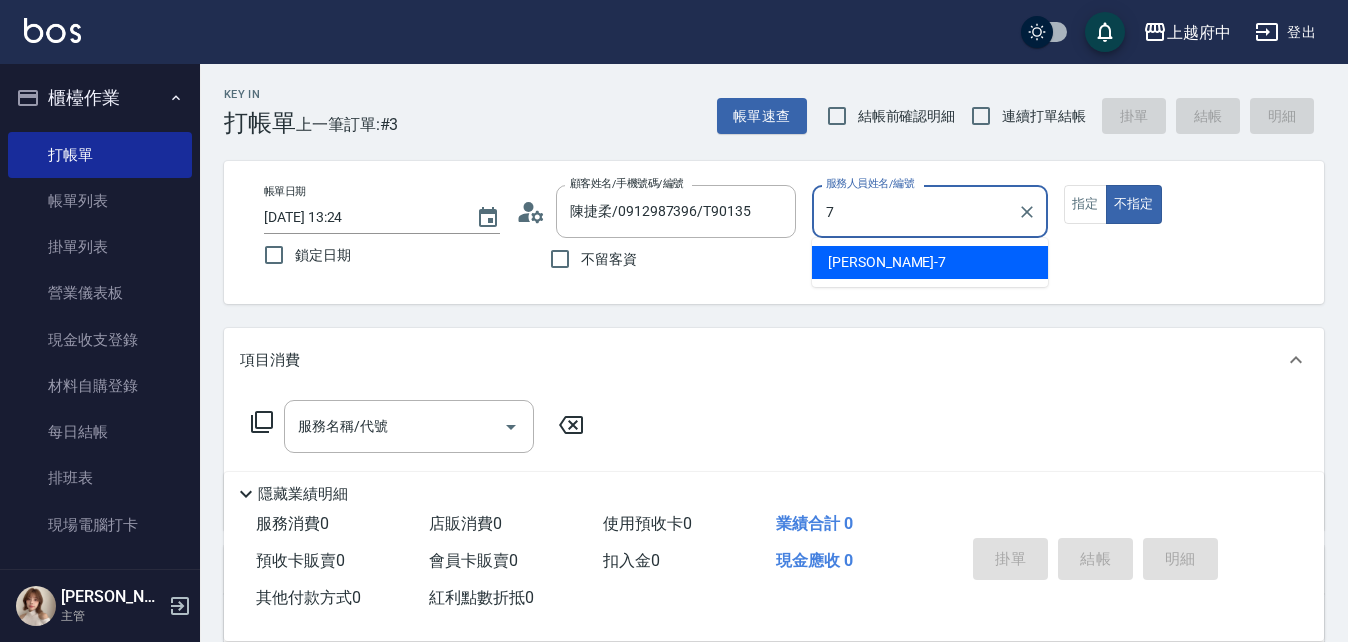 click on "Fanny -7" at bounding box center [930, 262] 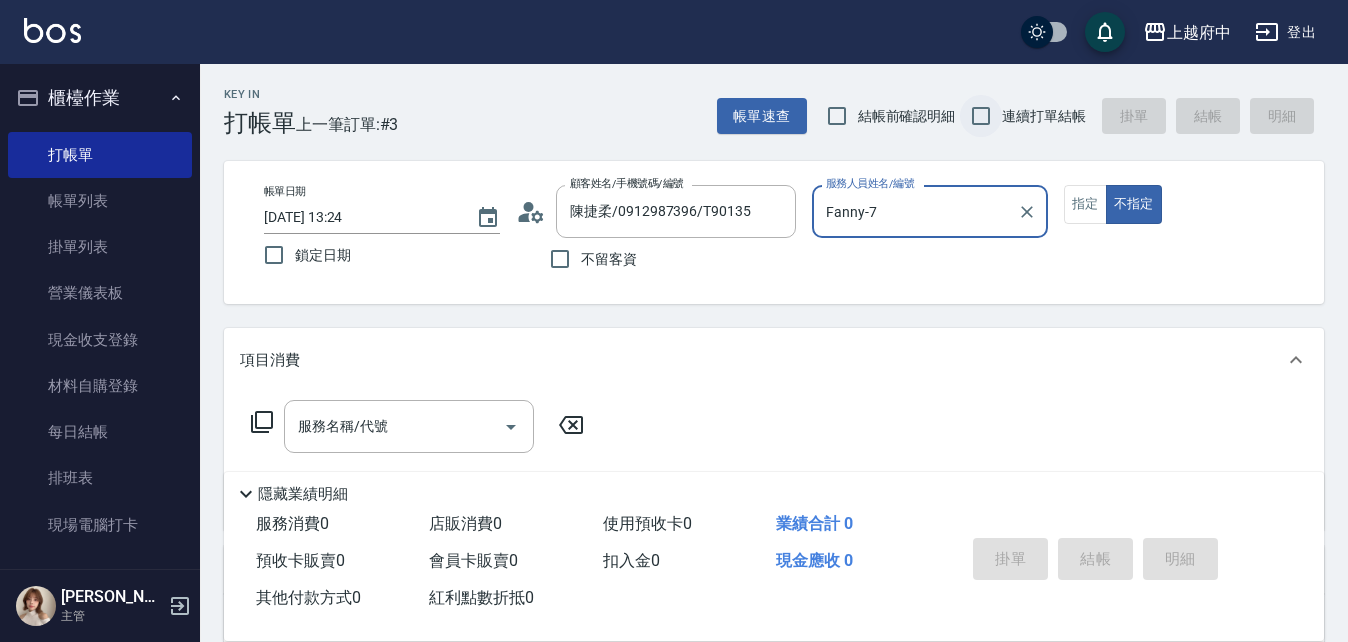 type on "Fanny-7" 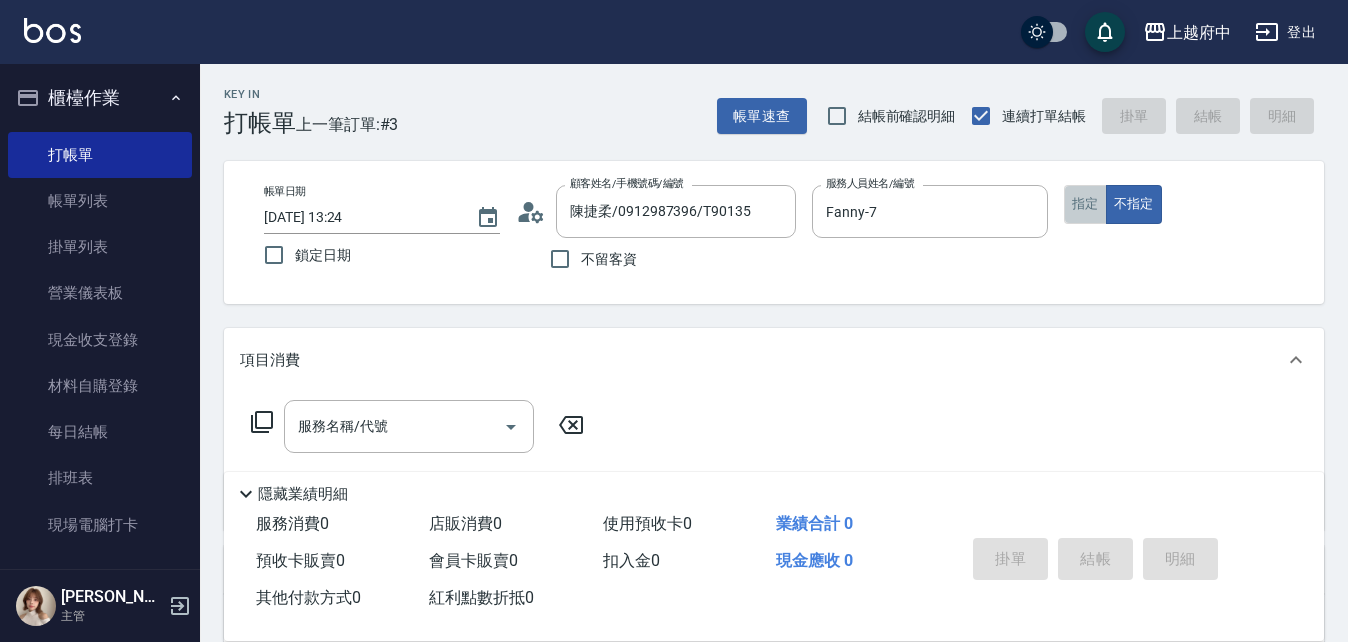 click on "指定" at bounding box center (1085, 204) 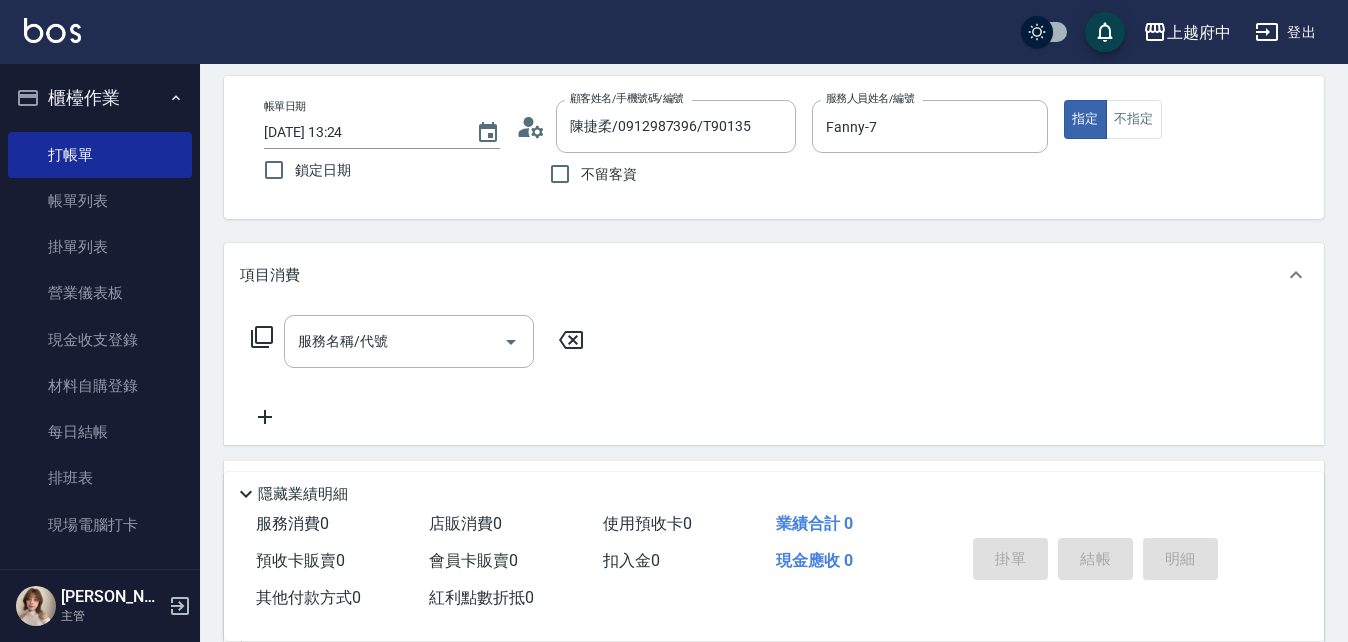 scroll, scrollTop: 200, scrollLeft: 0, axis: vertical 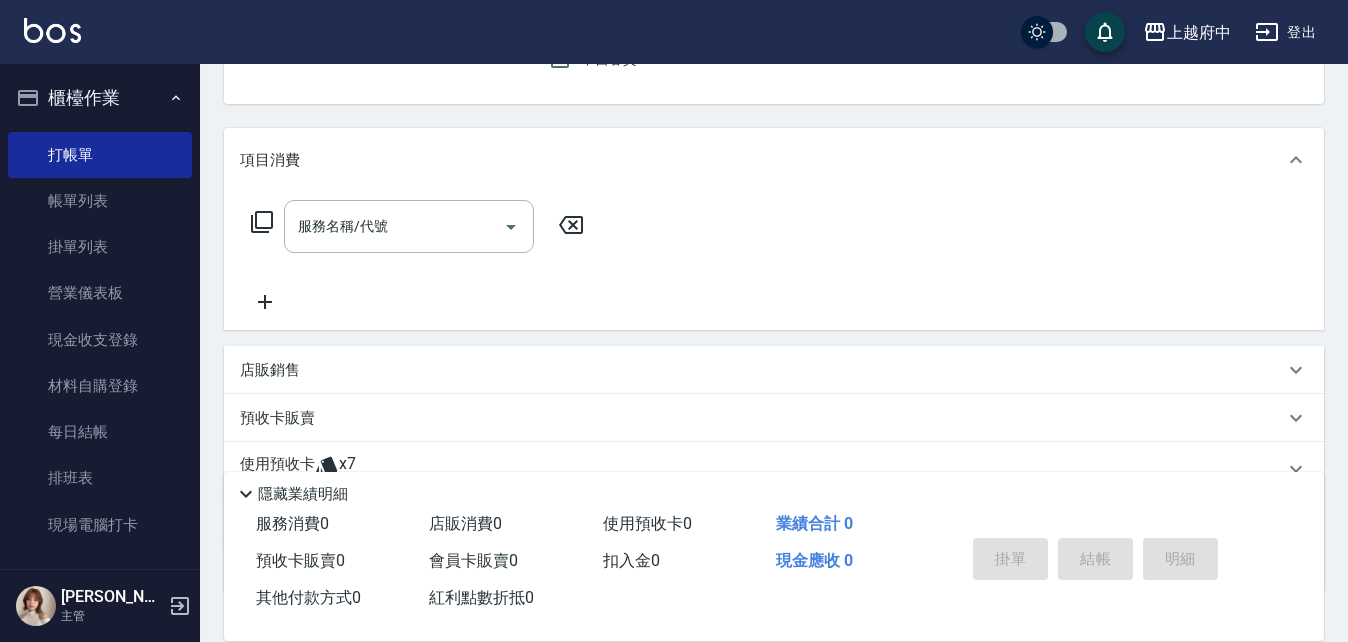 click on "服務名稱/代號 服務名稱/代號" at bounding box center (774, 261) 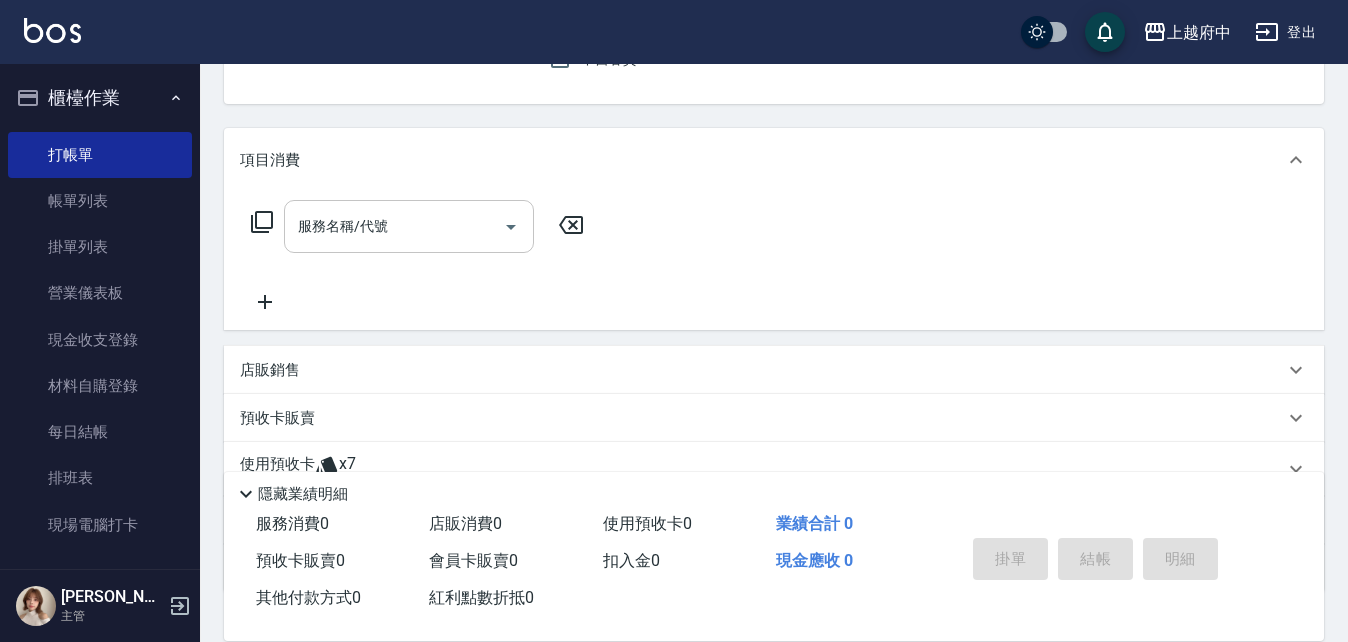 click on "服務名稱/代號" at bounding box center (394, 226) 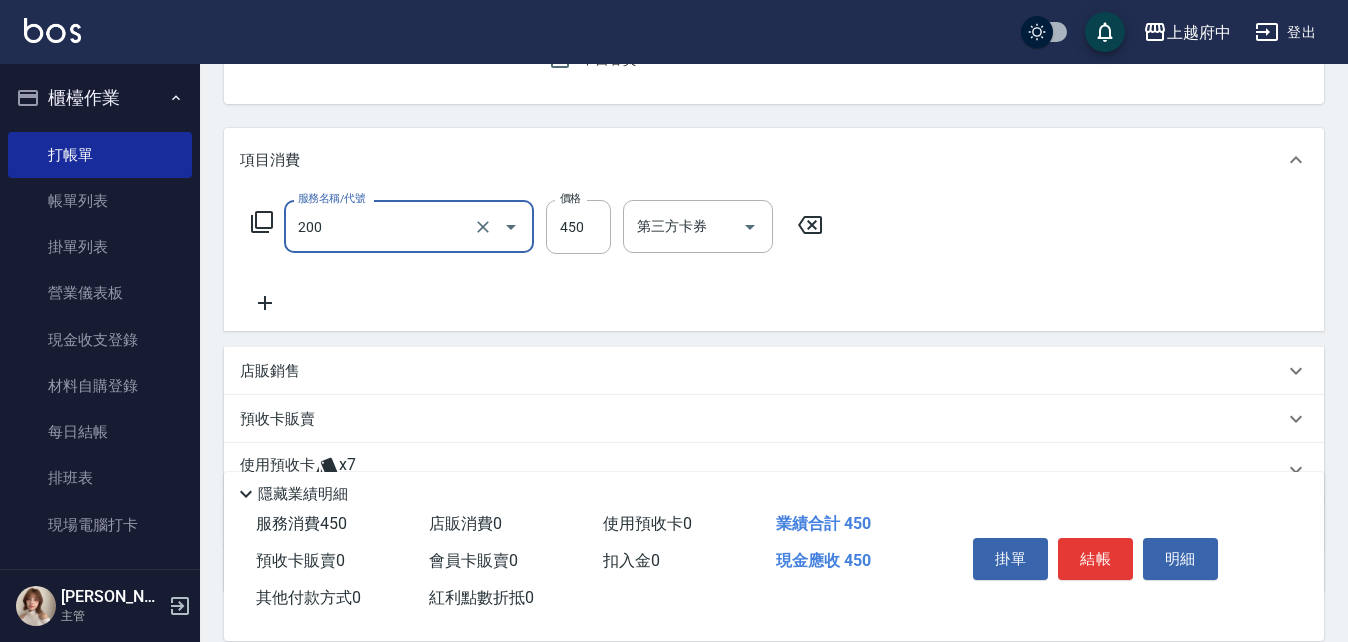 type on "有機洗髮(200)" 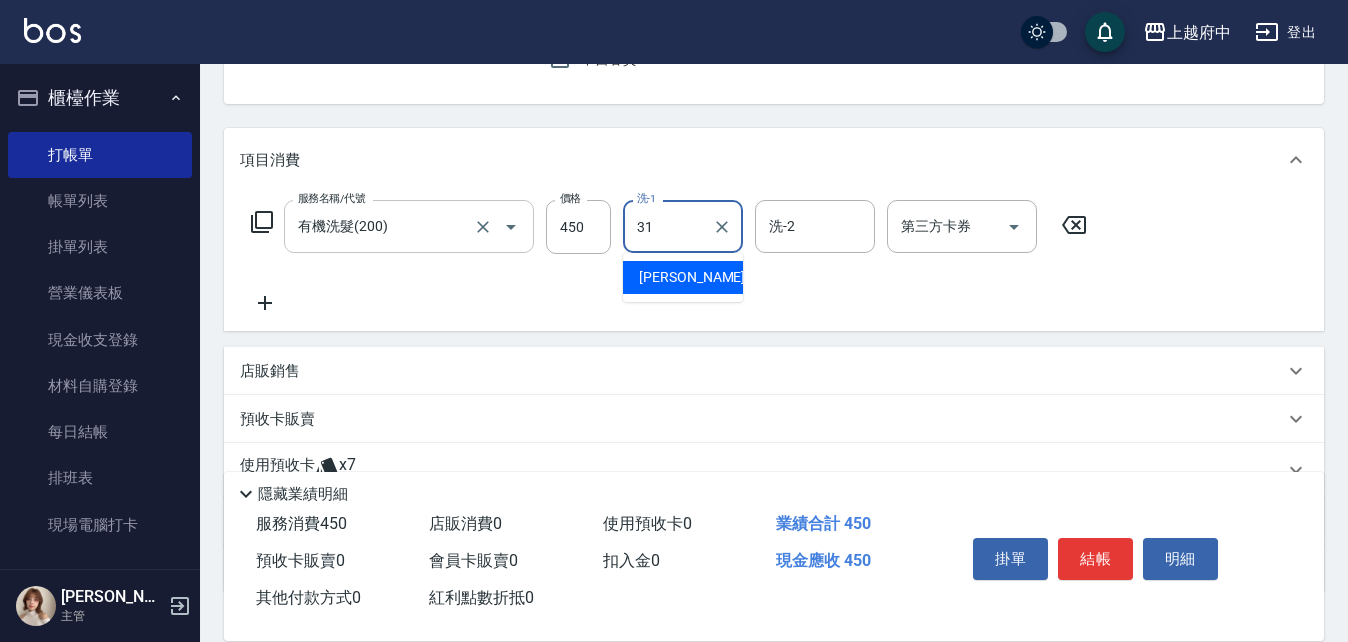 type on "[PERSON_NAME]-31" 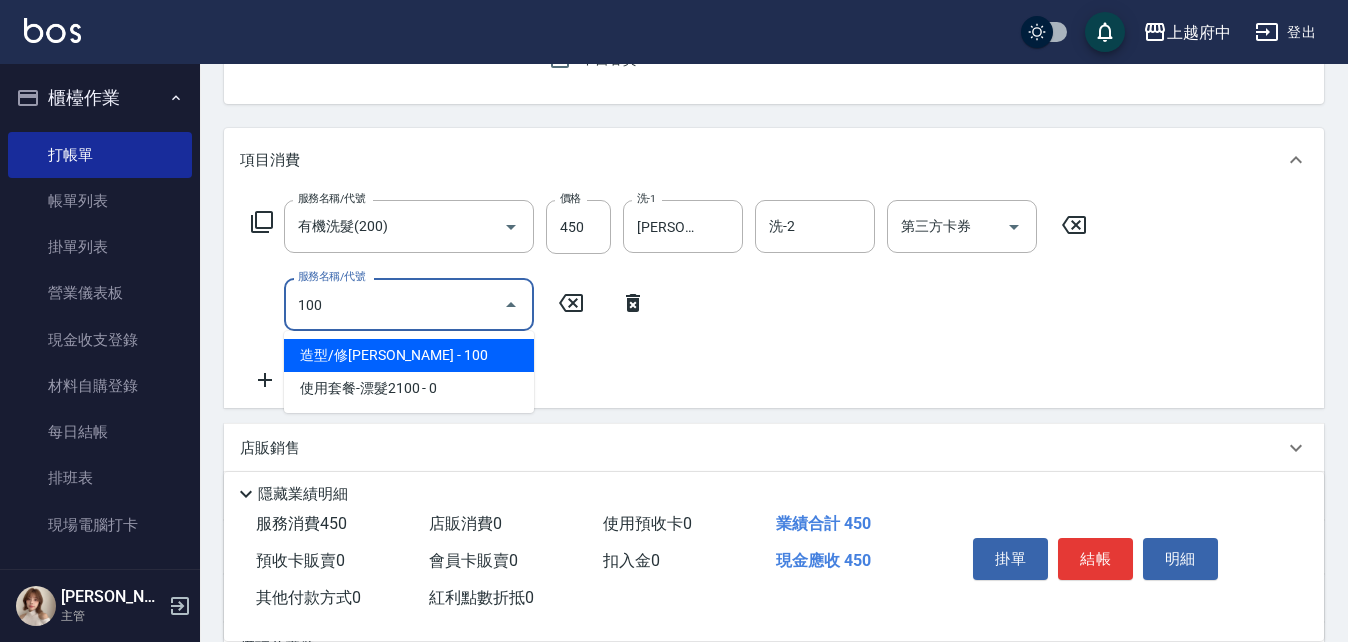 click on "造型/修[PERSON_NAME] - 100" at bounding box center [409, 355] 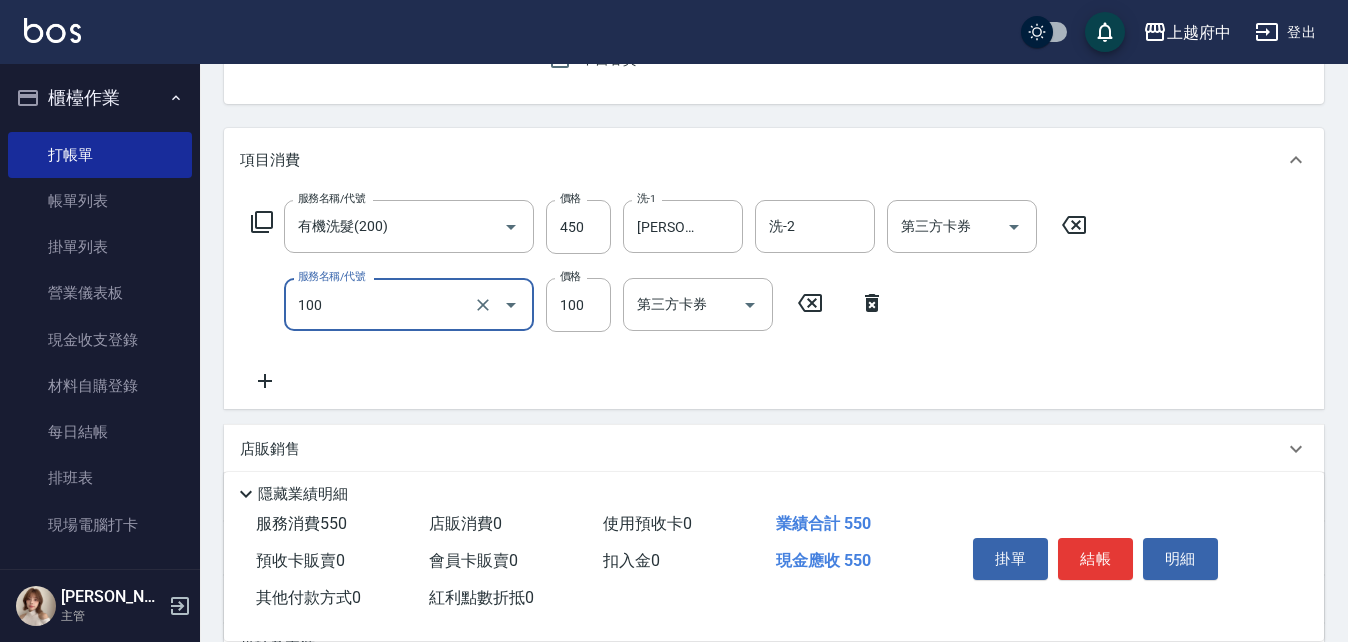 type on "造型/修[PERSON_NAME](100)" 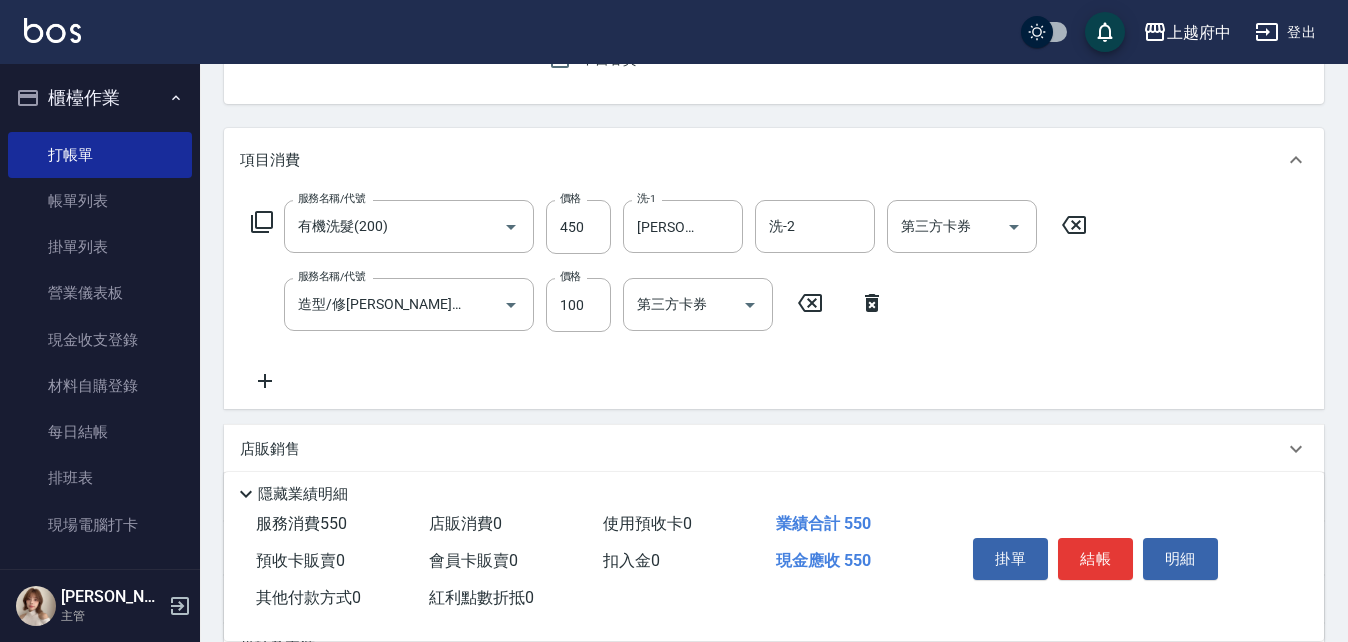 click on "項目消費 服務名稱/代號 有機洗髮(200) 服務名稱/代號 價格 450 價格 洗-1 [PERSON_NAME]-31 洗-1 洗-2 洗-2 第三方卡券 第三方卡券 服務名稱/代號 造型/修[PERSON_NAME](100) 服務名稱/代號 價格 100 價格 第三方卡券 第三方卡券 店販銷售 服務人員姓名/編號 服務人員姓名/編號 商品代號/名稱 商品代號/名稱 預收卡販賣 卡券名稱/代號 卡券名稱/代號 使用預收卡 x7 卡券代號/名稱 卡券代號/名稱 其他付款方式 入金可用餘額: 0 其他付款方式 其他付款方式 入金剩餘： 0元 異動入金 備註及來源 備註 備註 訂單來源 ​ 訂單來源" at bounding box center [774, 399] 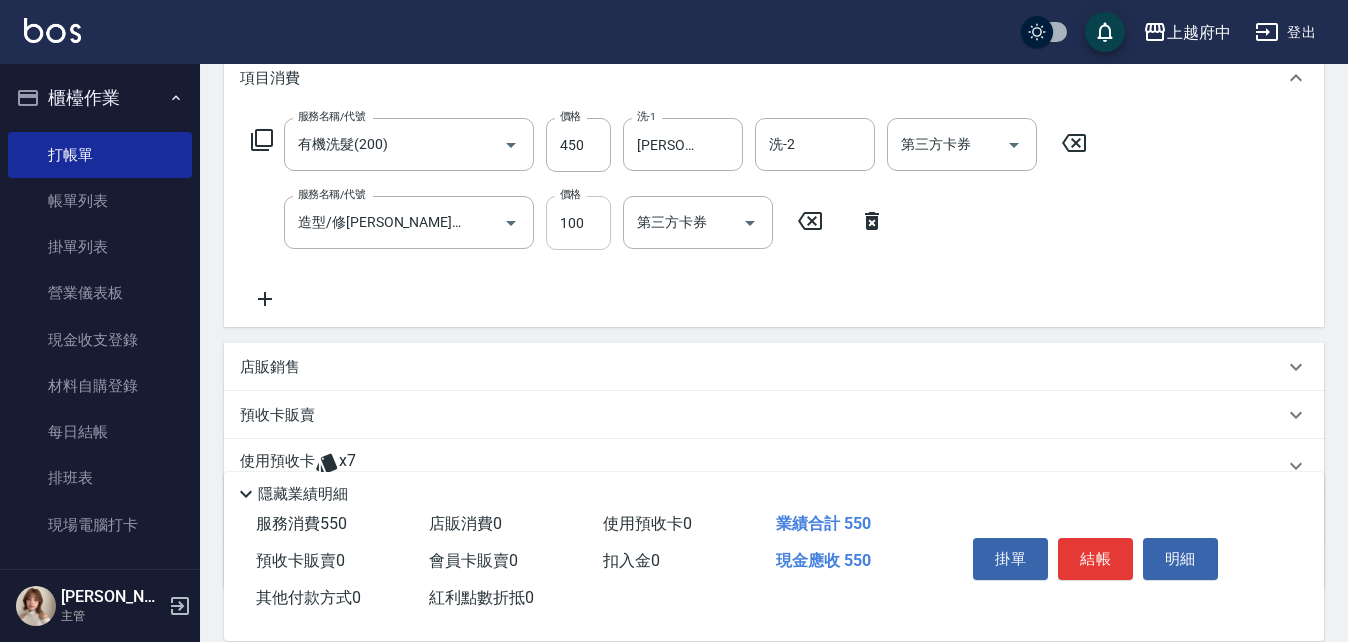 scroll, scrollTop: 421, scrollLeft: 0, axis: vertical 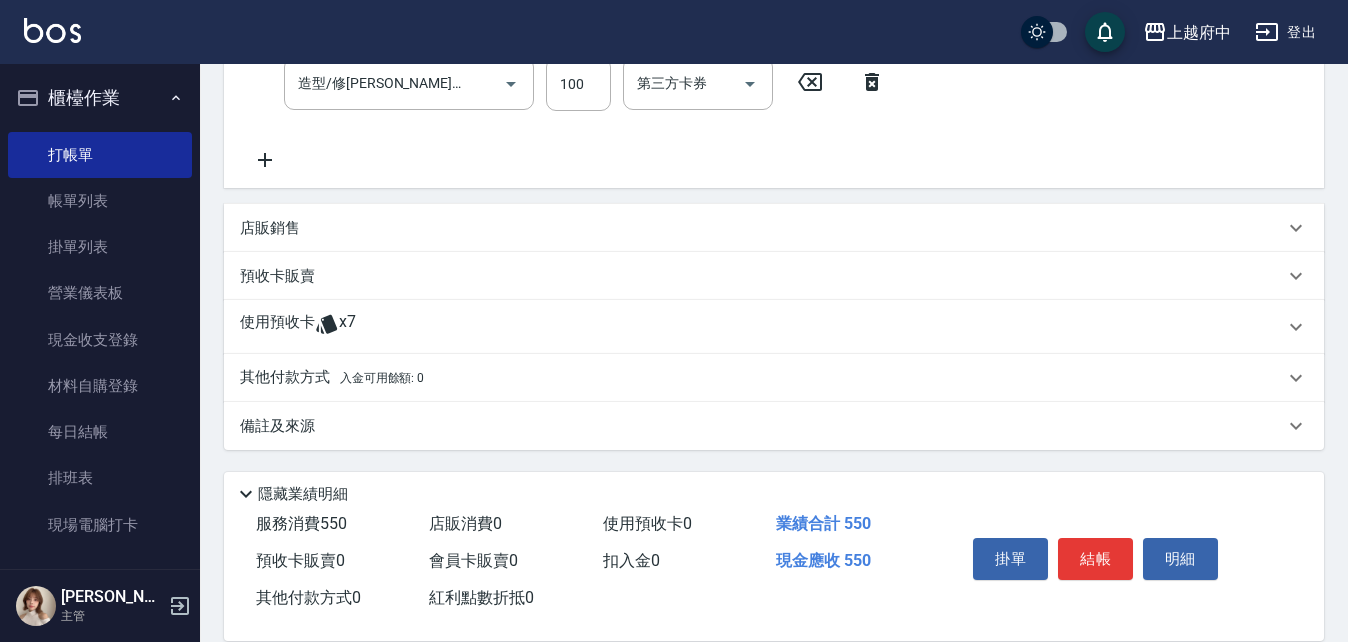 click on "使用預收卡 x7" at bounding box center [762, 327] 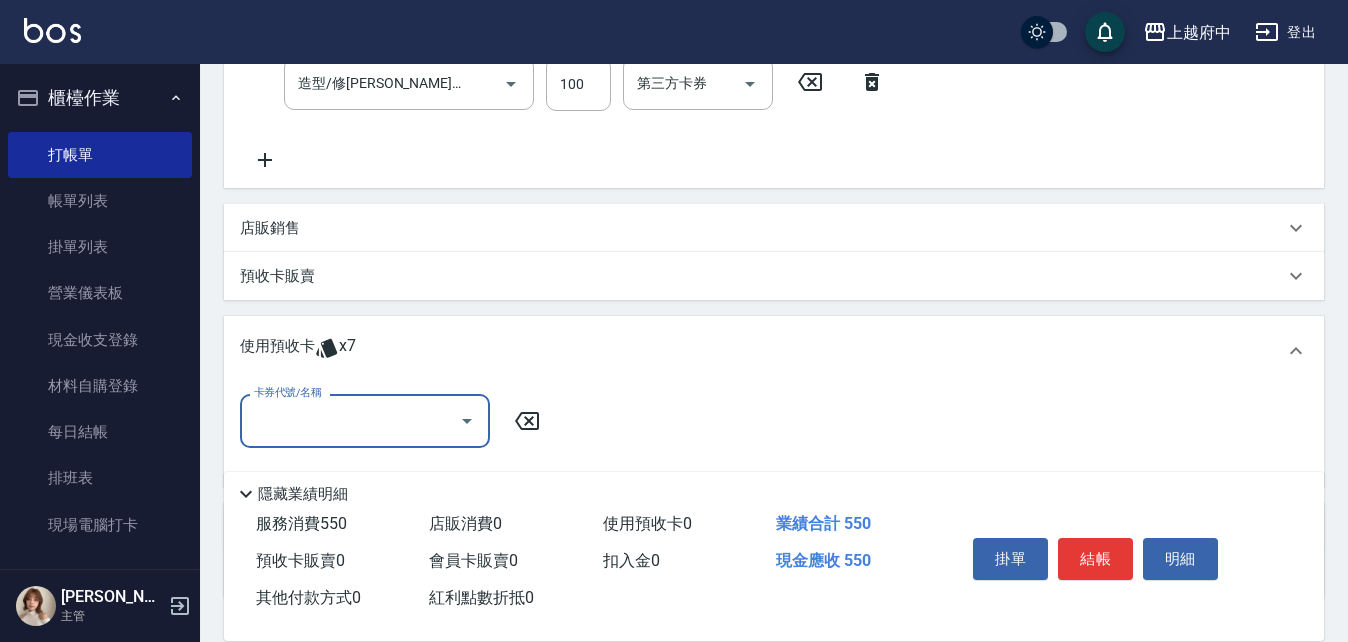 scroll, scrollTop: 0, scrollLeft: 0, axis: both 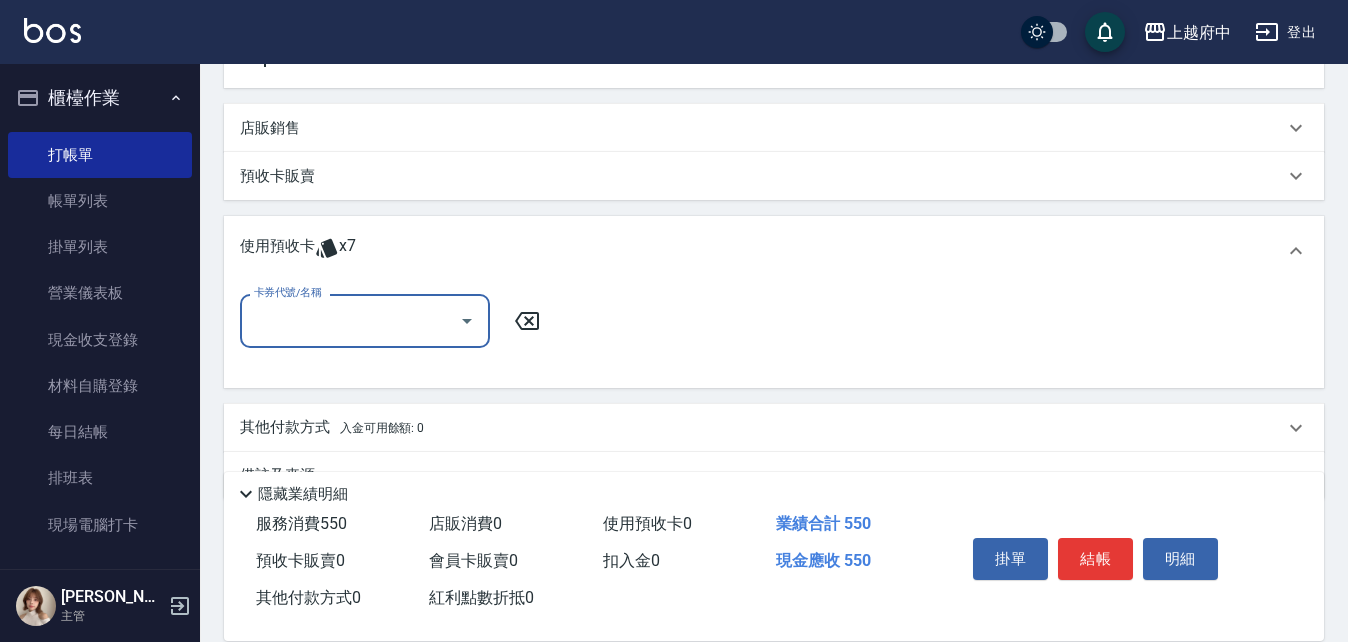 click 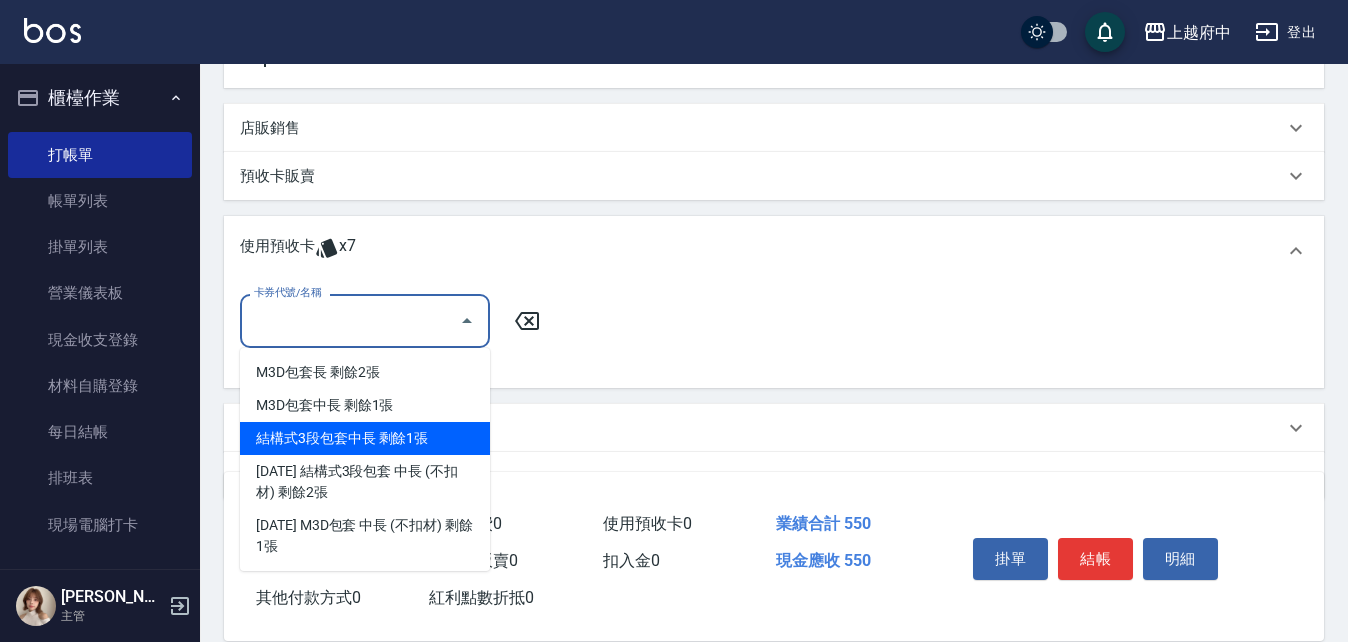 click on "結構式3段包套中長 剩餘1張" at bounding box center (365, 438) 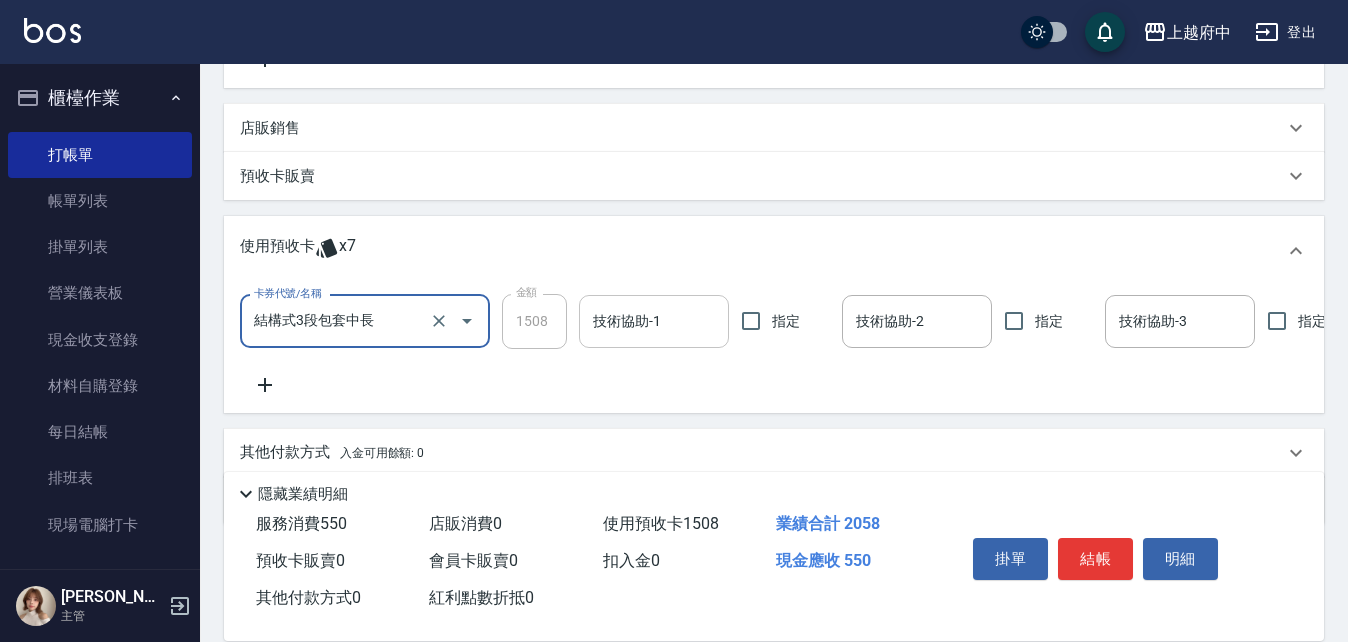 click on "技術協助-1" at bounding box center [654, 321] 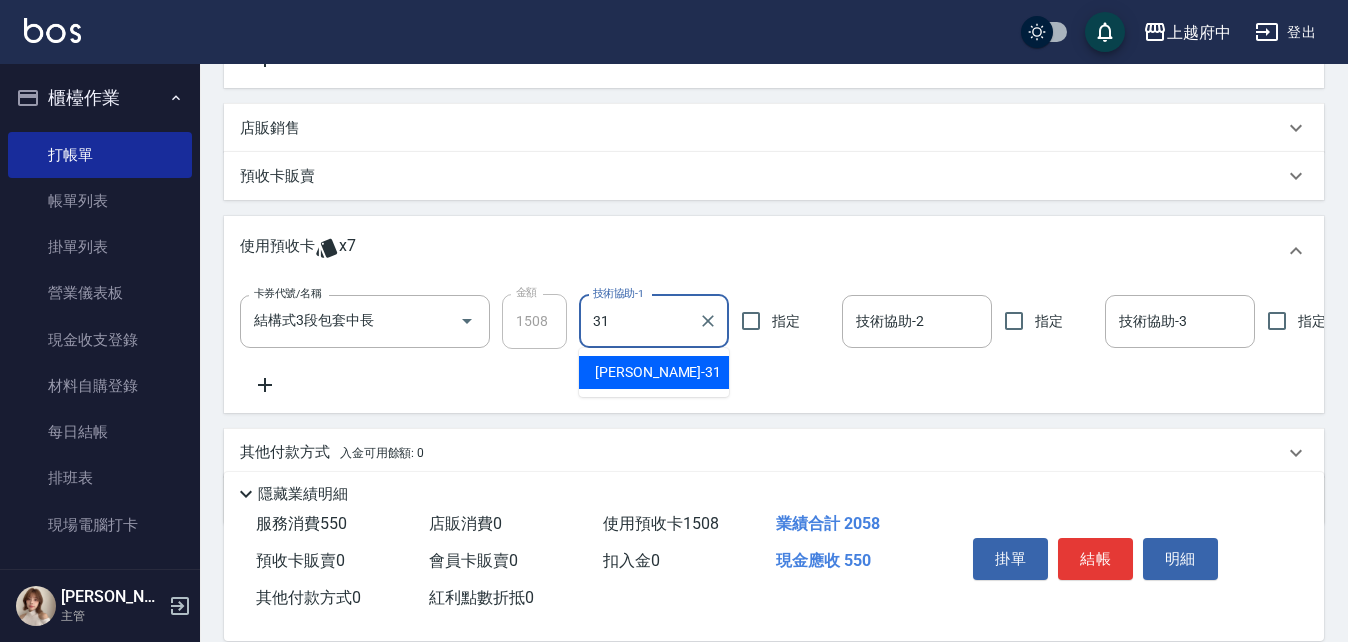 click on "[PERSON_NAME]-31" at bounding box center (658, 372) 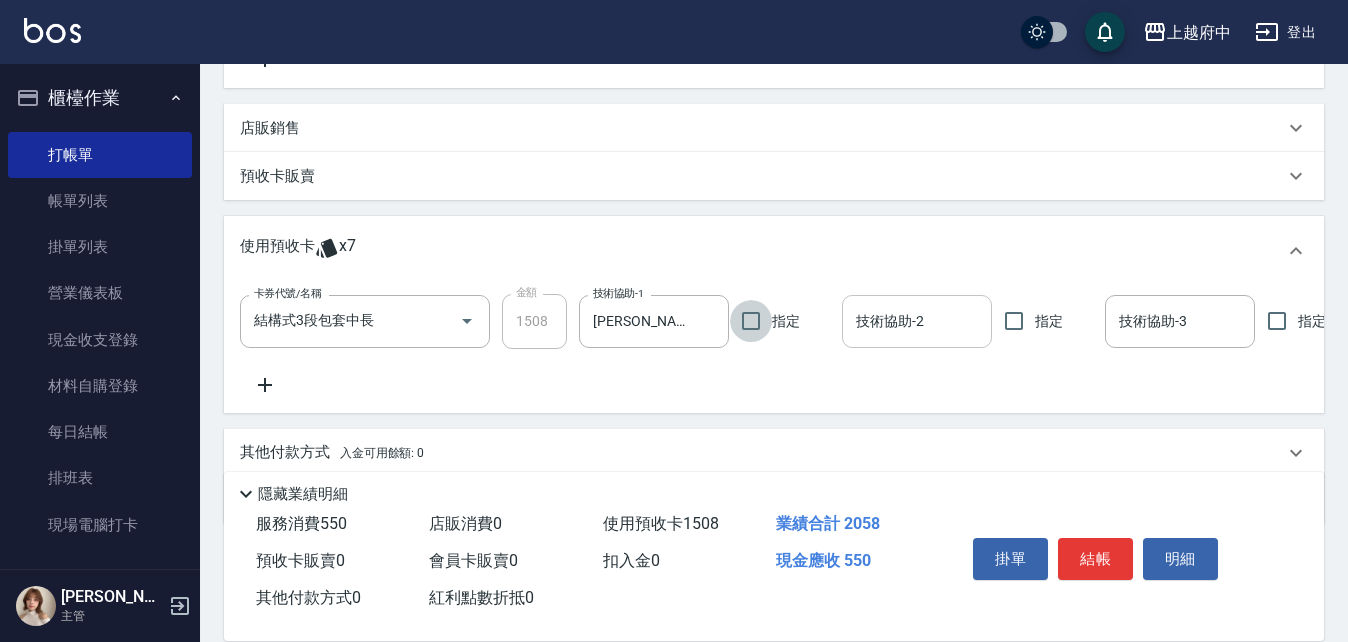 click on "技術協助-2 技術協助-2" at bounding box center (917, 321) 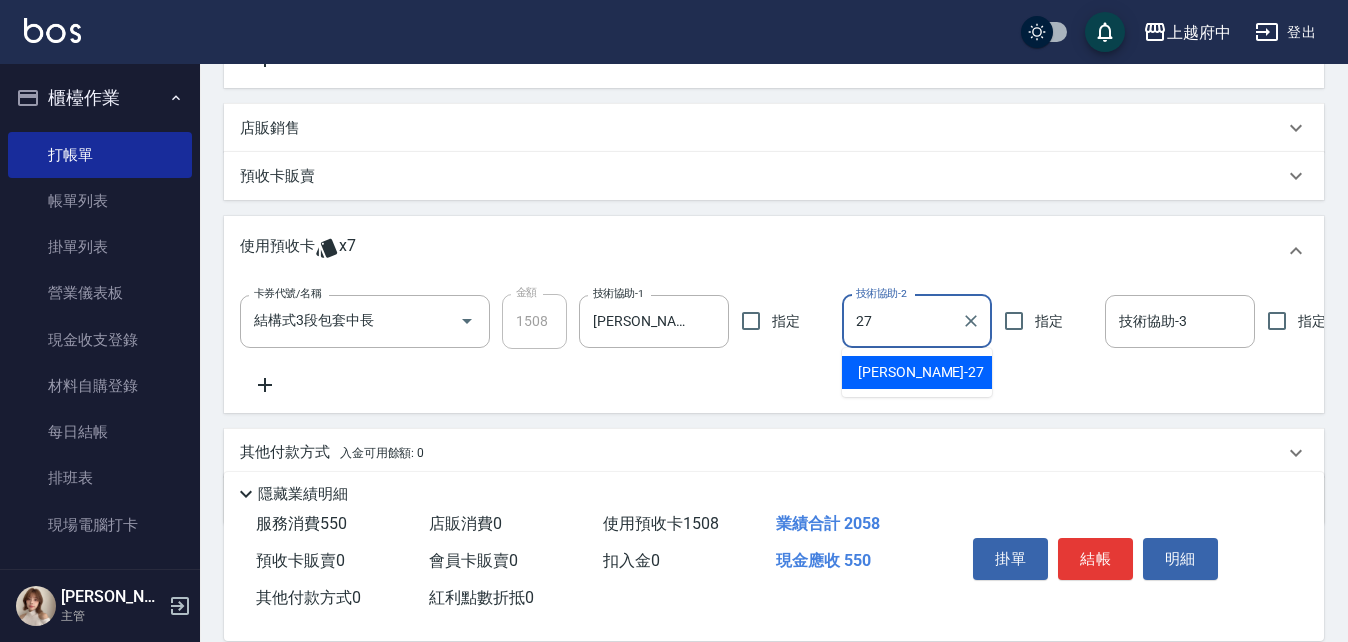 click on "[PERSON_NAME]-27" at bounding box center [921, 372] 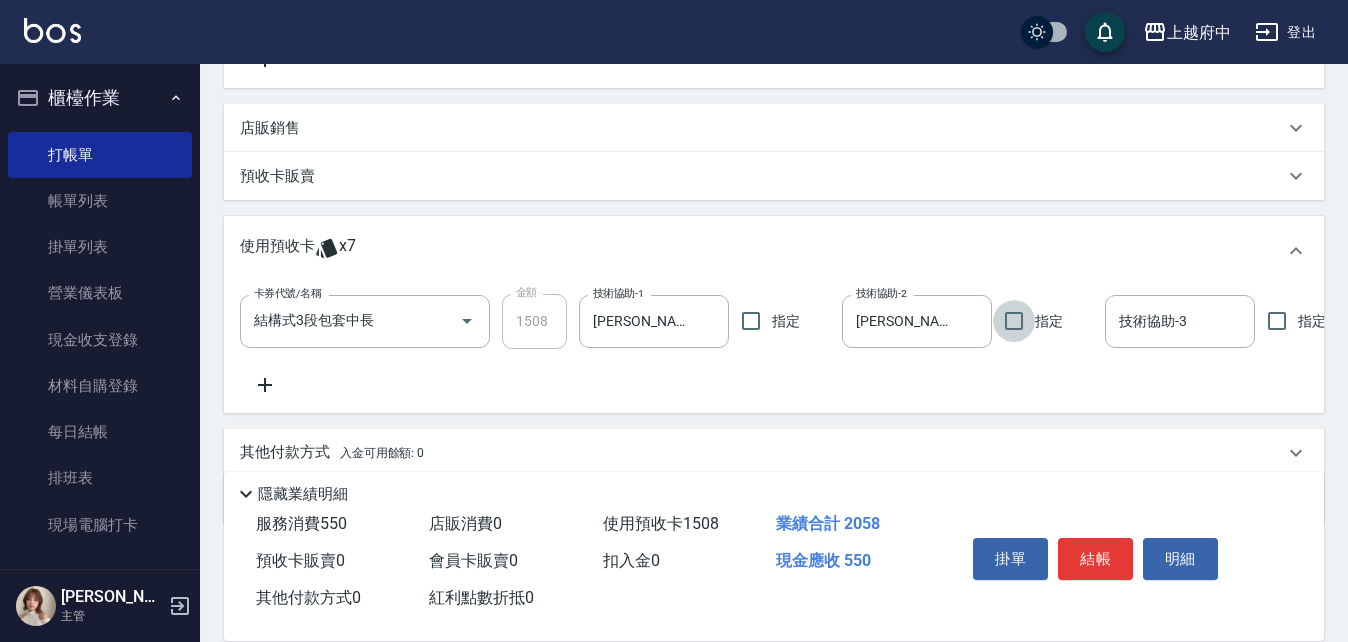 click on "卡券代號/名稱 結構式3段包套中長 卡券代號/名稱 金額 1508 金額 技術協助-1 [PERSON_NAME]-31 技術協助-1 指定 技術協助-2 [PERSON_NAME]-27 技術協助-2 指定 技術協助-3 技術協助-3 指定" at bounding box center (774, 345) 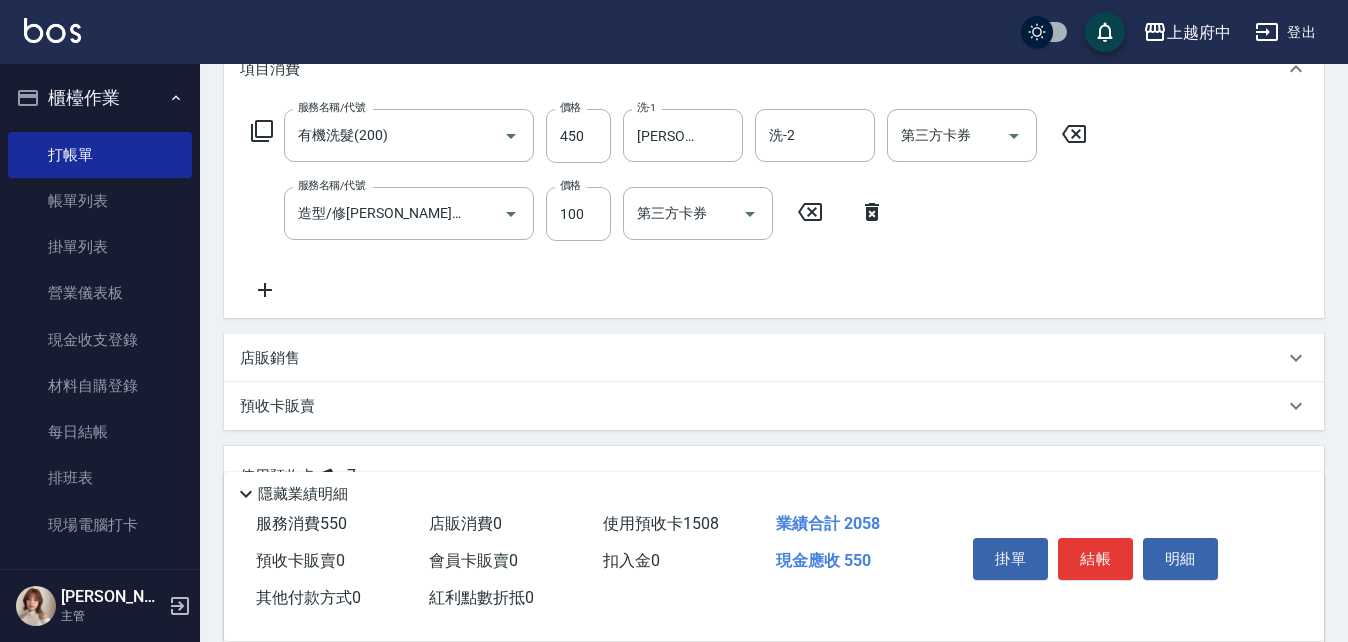 scroll, scrollTop: 0, scrollLeft: 0, axis: both 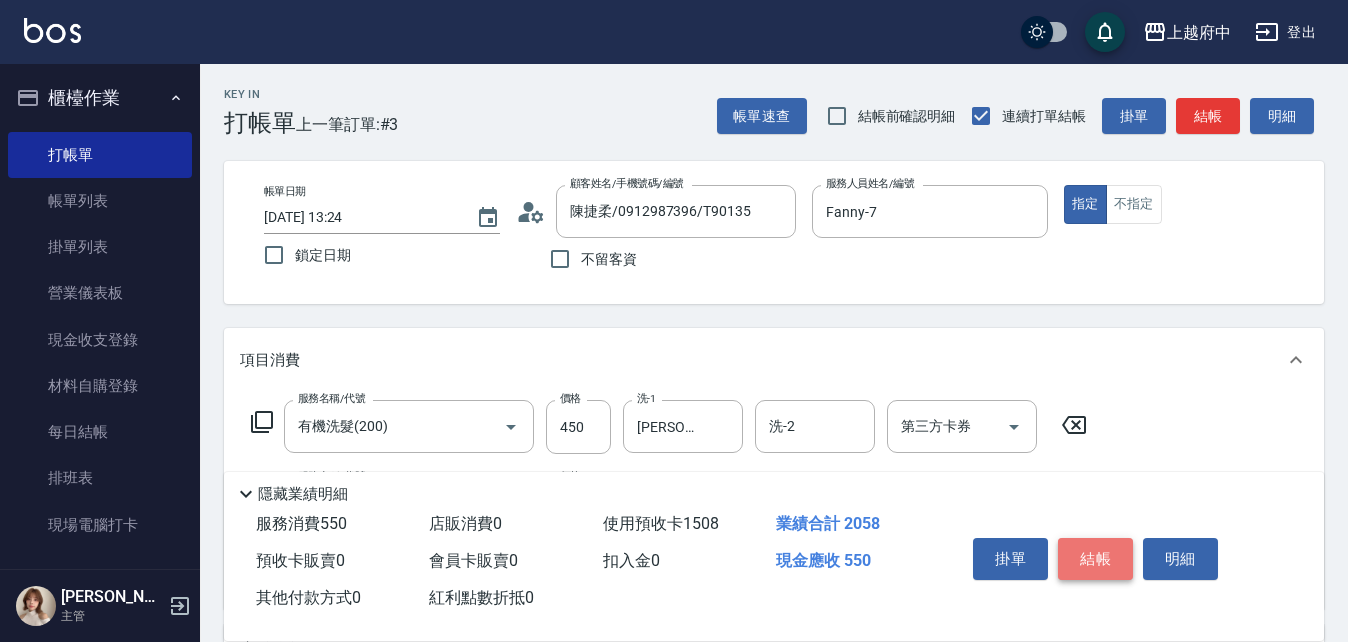 click on "結帳" at bounding box center (1095, 559) 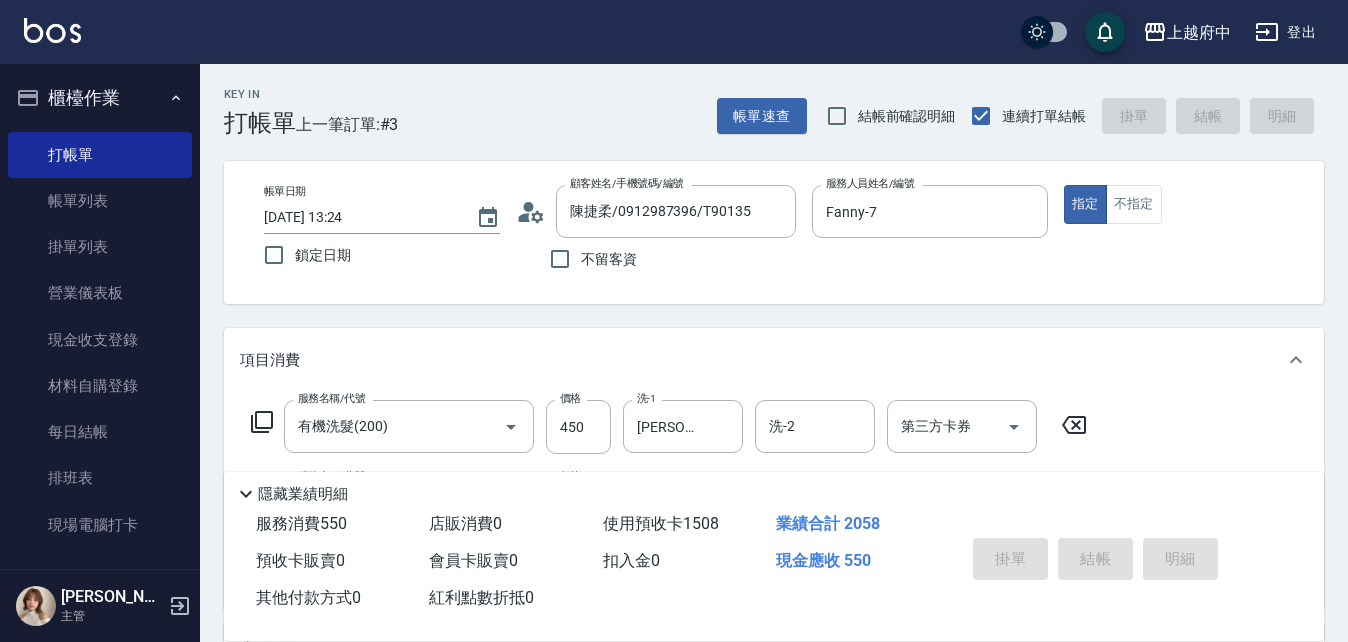 type on "[DATE] 13:26" 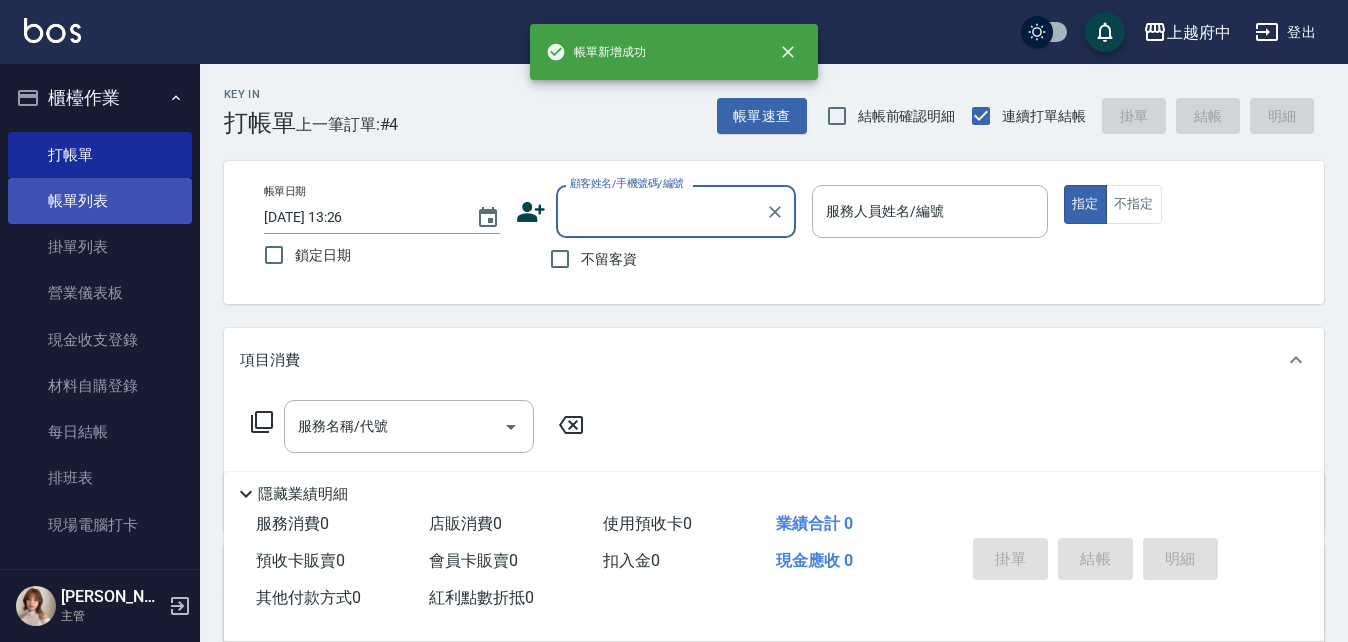 click on "帳單列表" at bounding box center [100, 201] 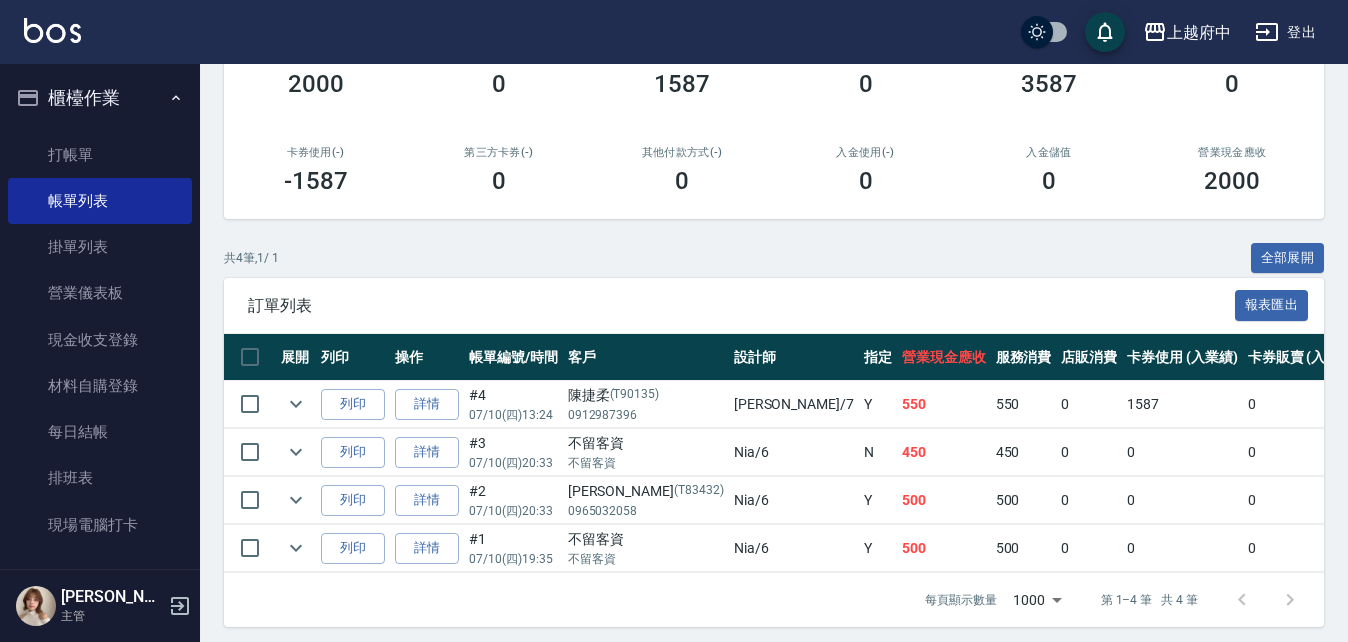 scroll, scrollTop: 308, scrollLeft: 0, axis: vertical 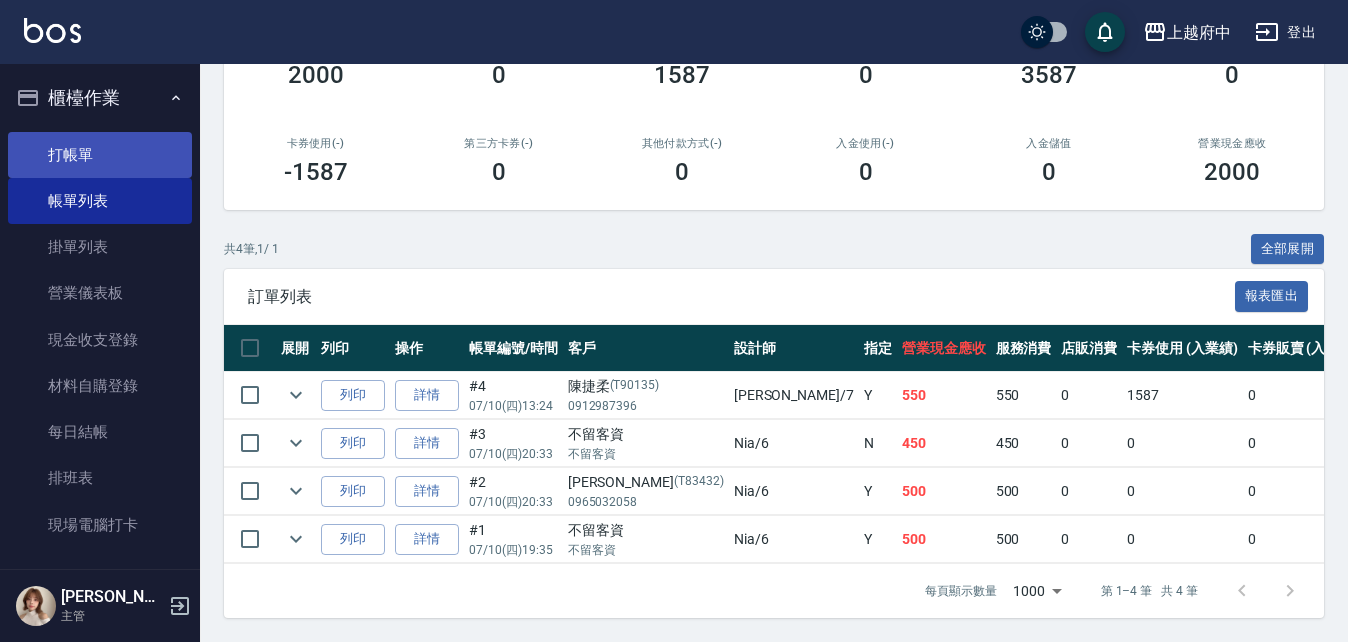 click on "打帳單" at bounding box center (100, 155) 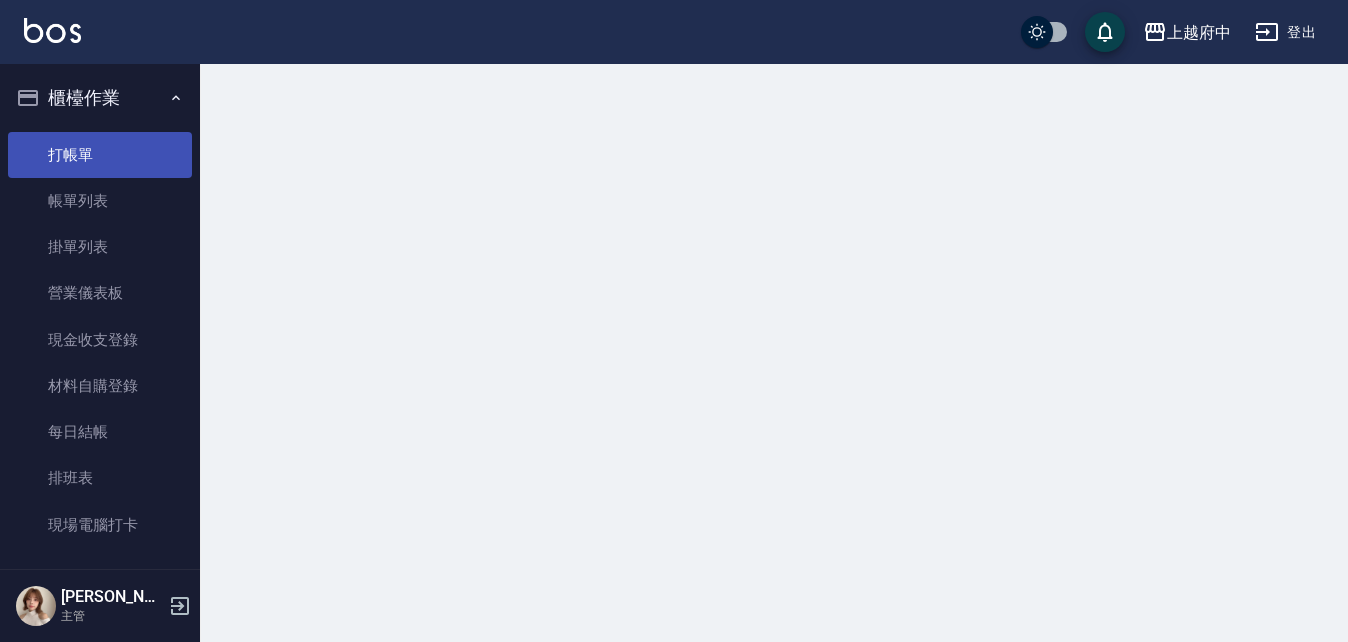 scroll, scrollTop: 0, scrollLeft: 0, axis: both 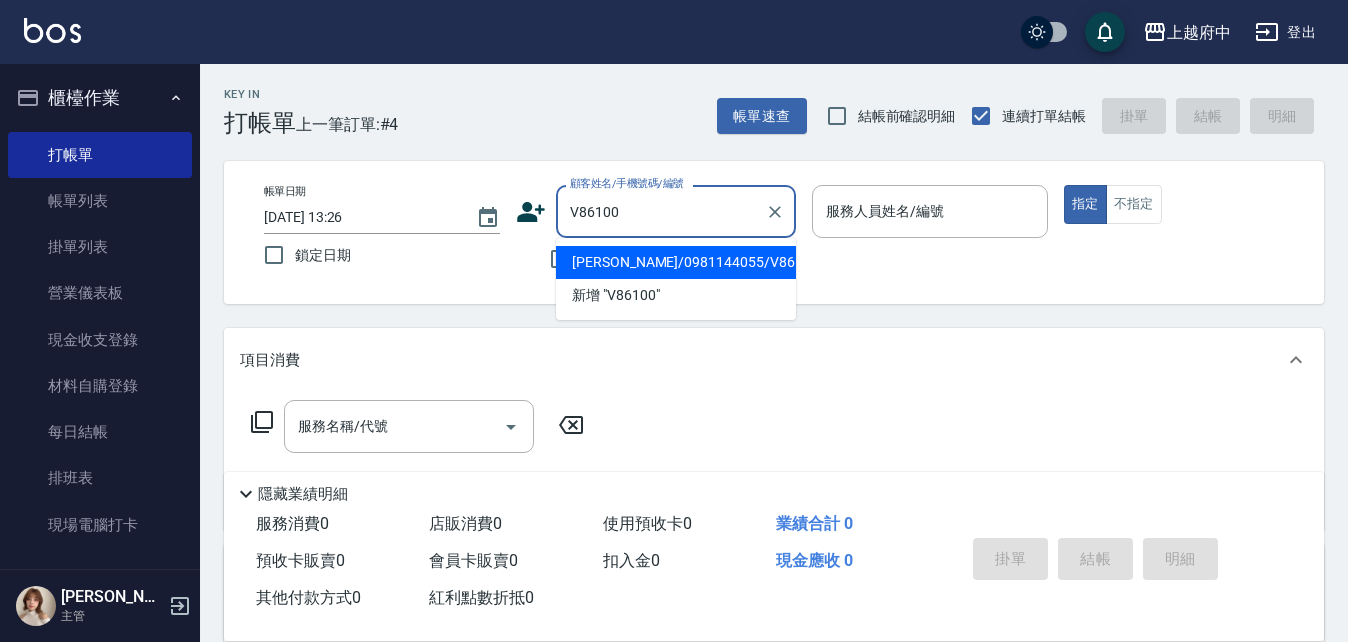 click on "[PERSON_NAME]/0981144055/V86100" at bounding box center [676, 262] 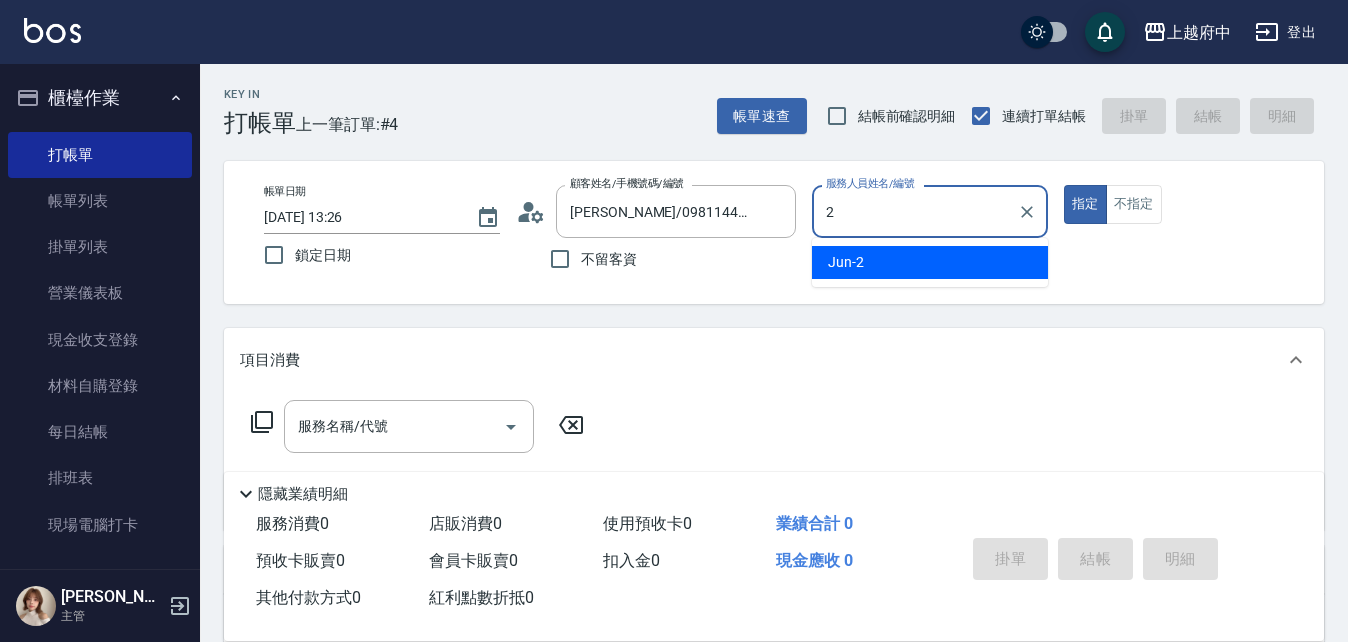 click on "Jun -2" at bounding box center [846, 262] 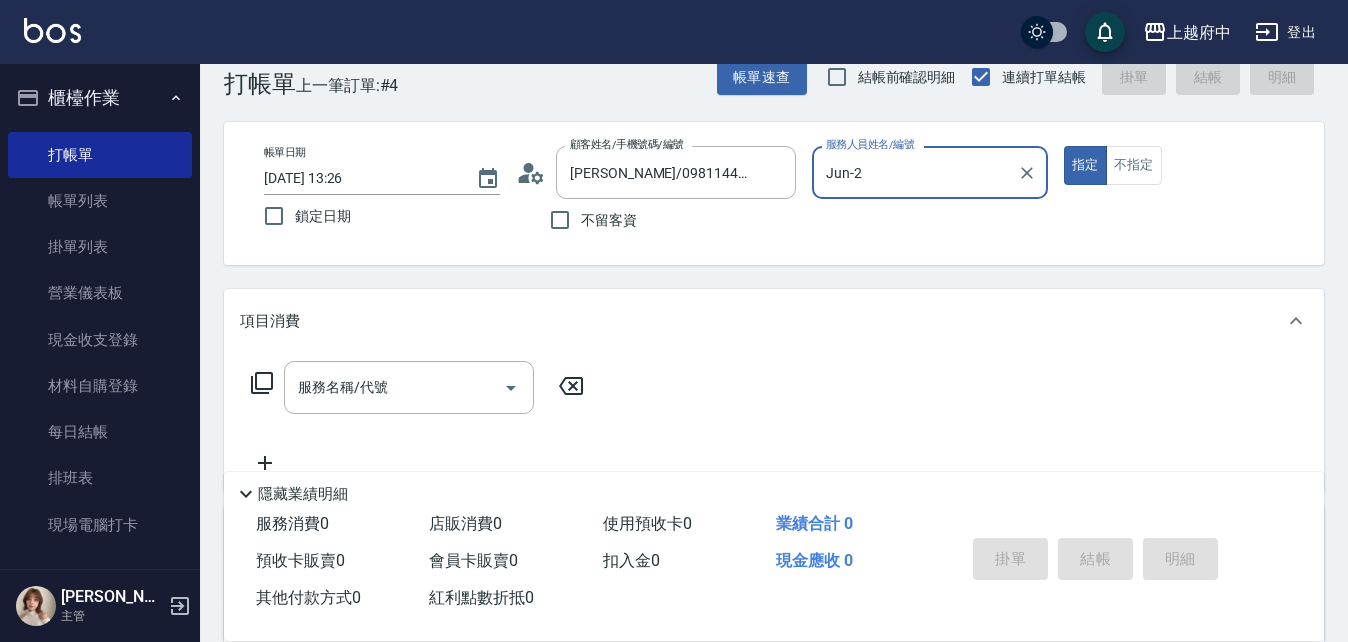 scroll, scrollTop: 100, scrollLeft: 0, axis: vertical 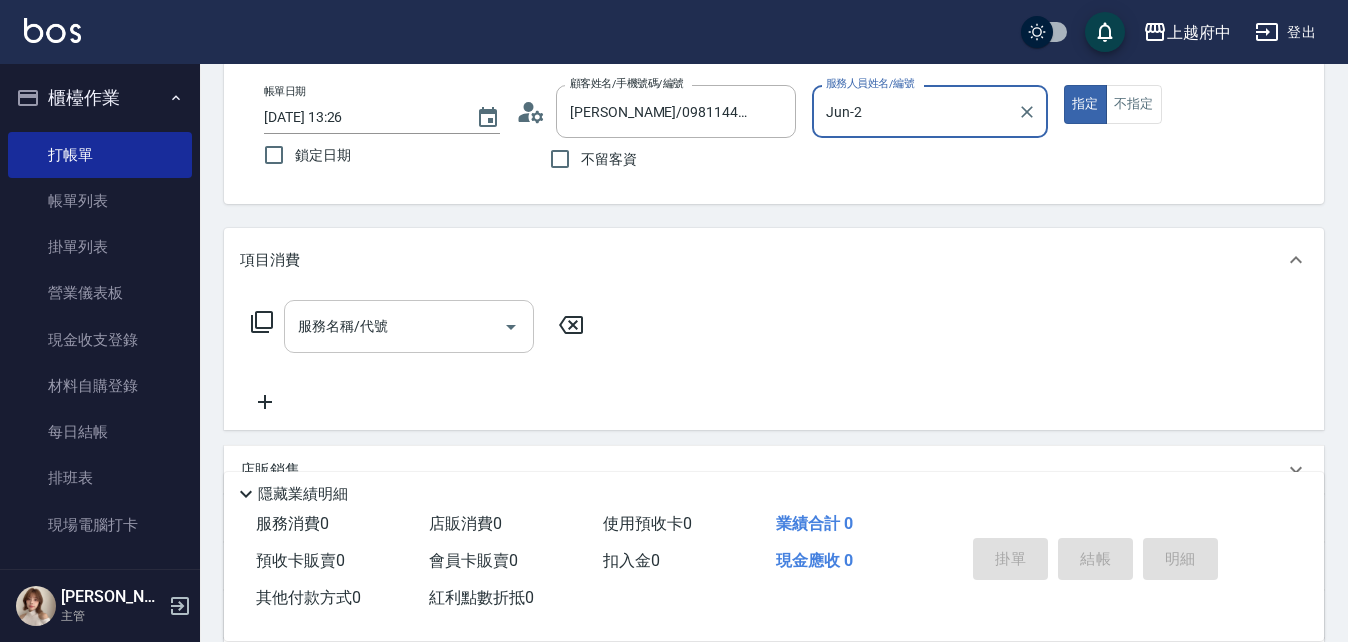 type on "Jun-2" 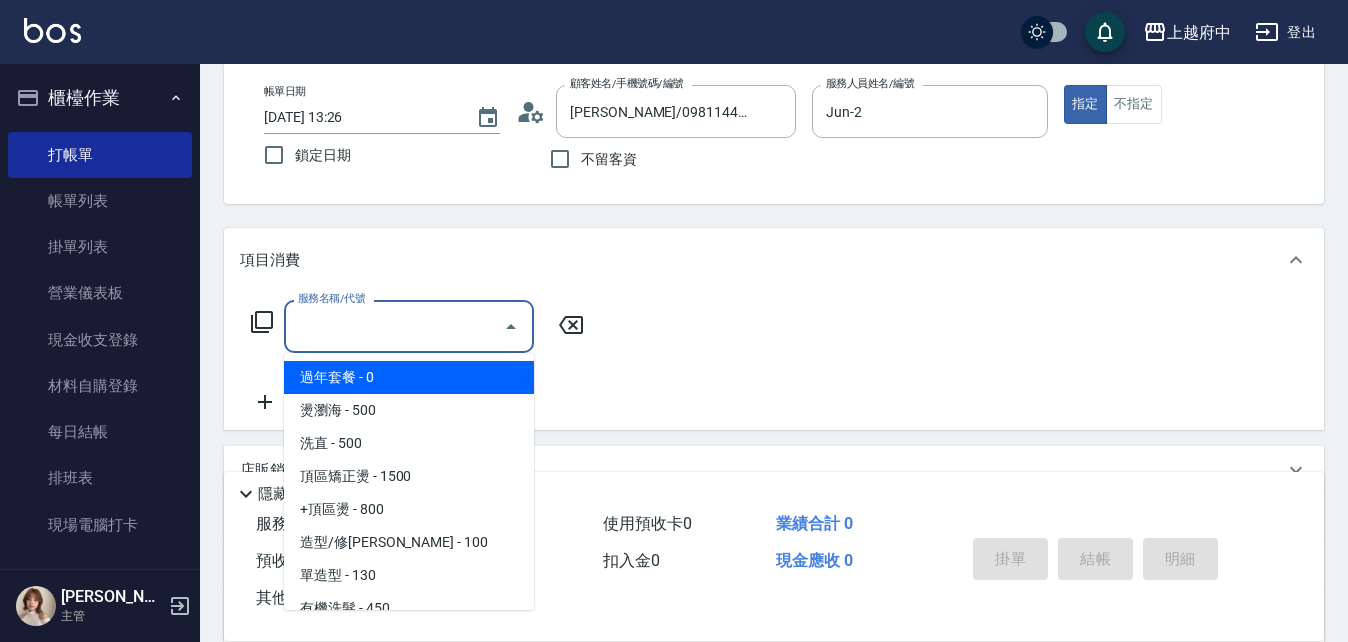 click on "服務名稱/代號 服務名稱/代號" at bounding box center (409, 326) 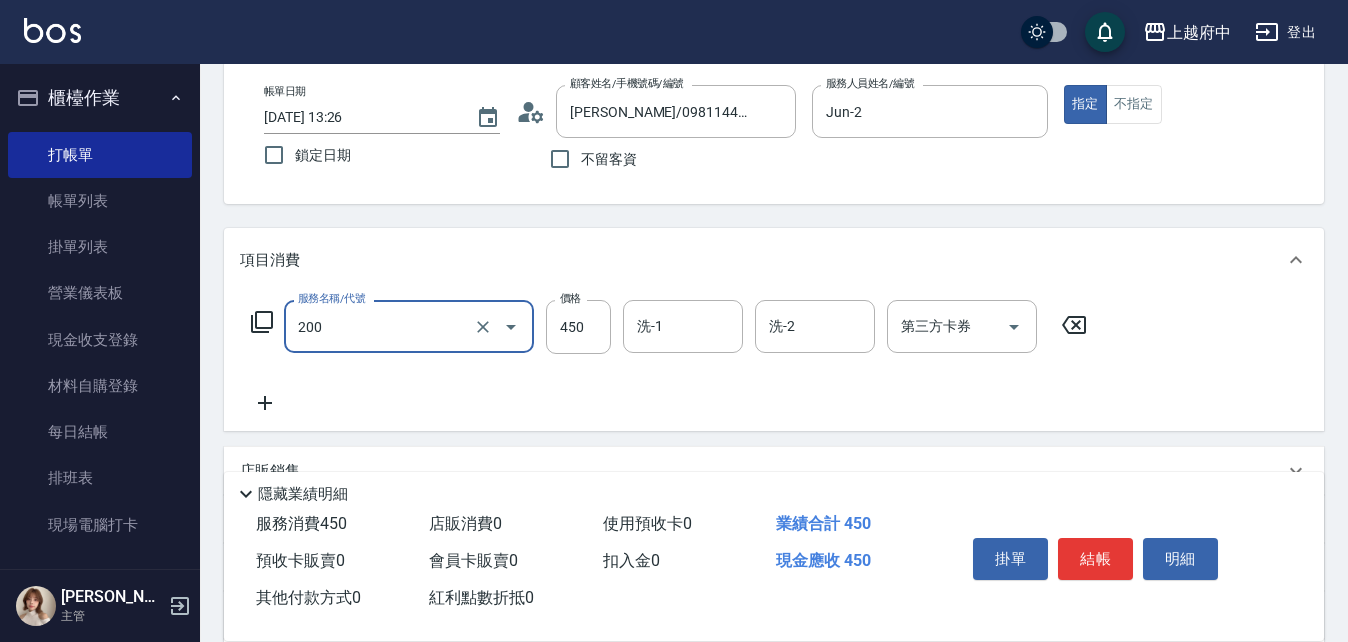 type on "有機洗髮(200)" 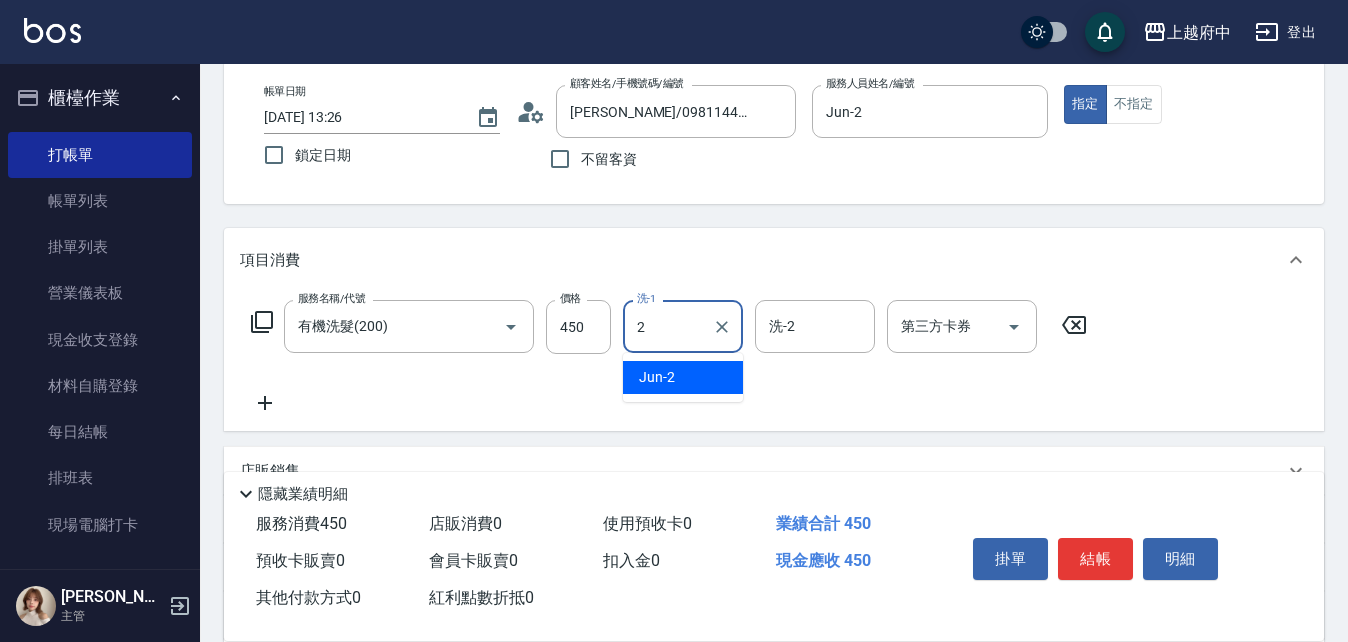 type on "Jun-2" 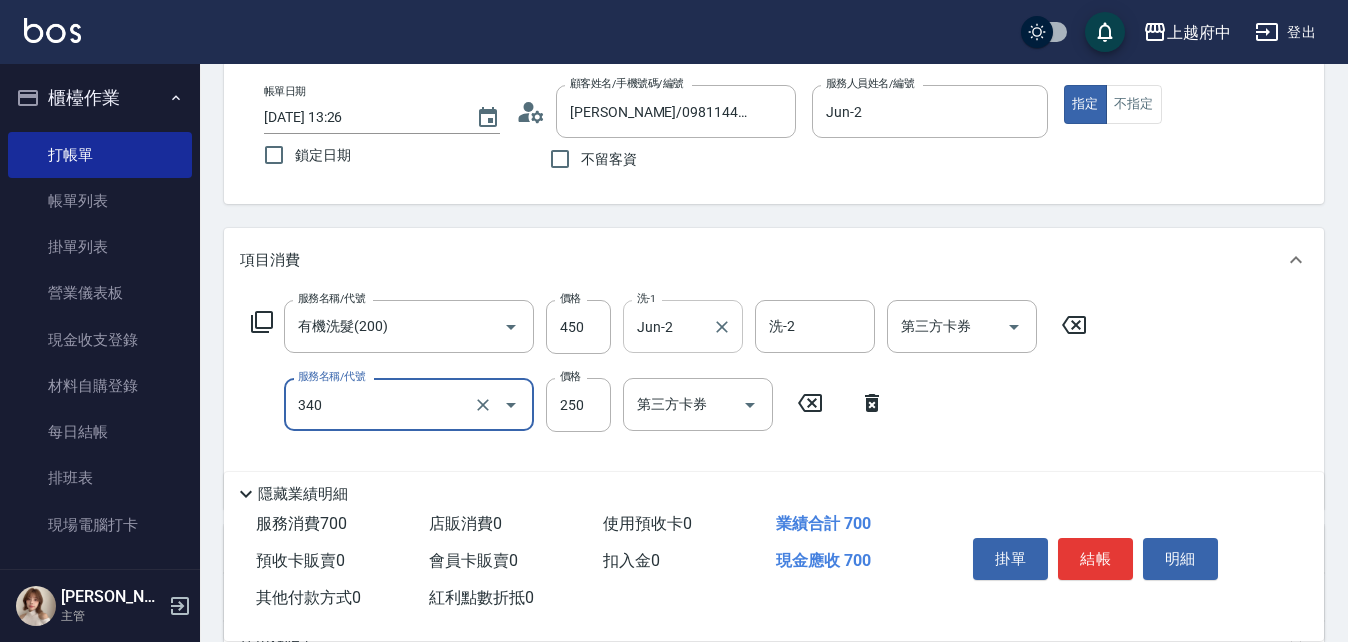 type on "剪髮(340)" 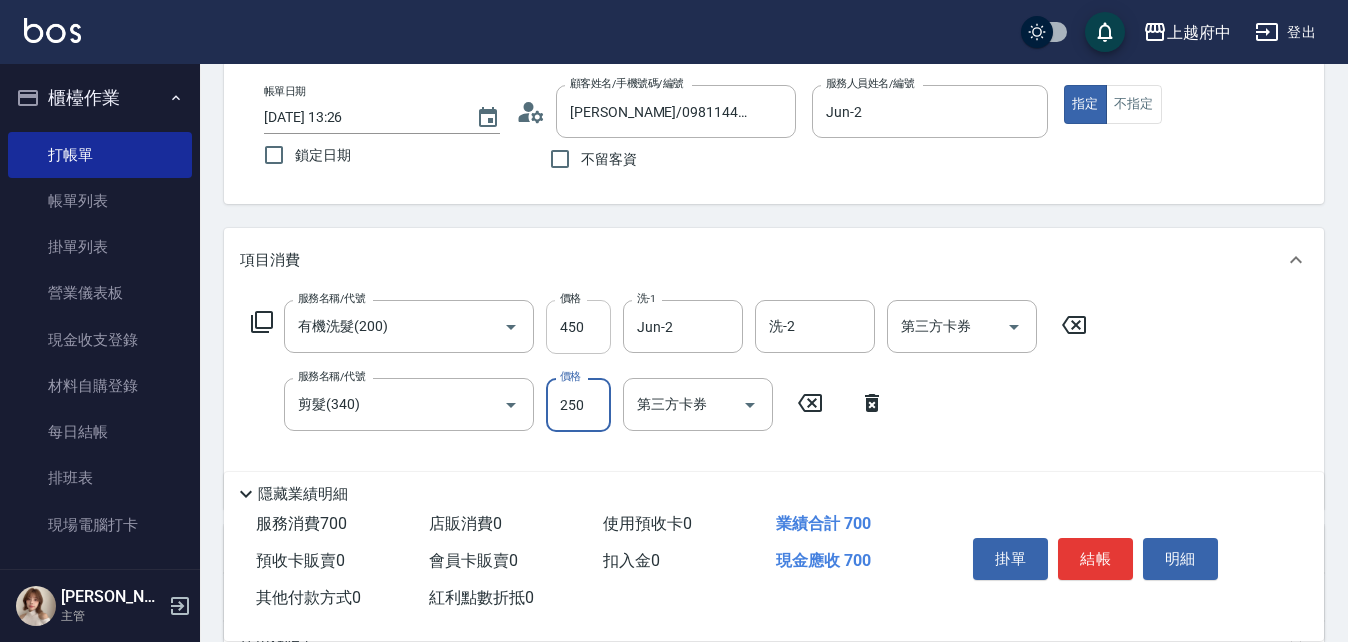 click on "450" at bounding box center [578, 327] 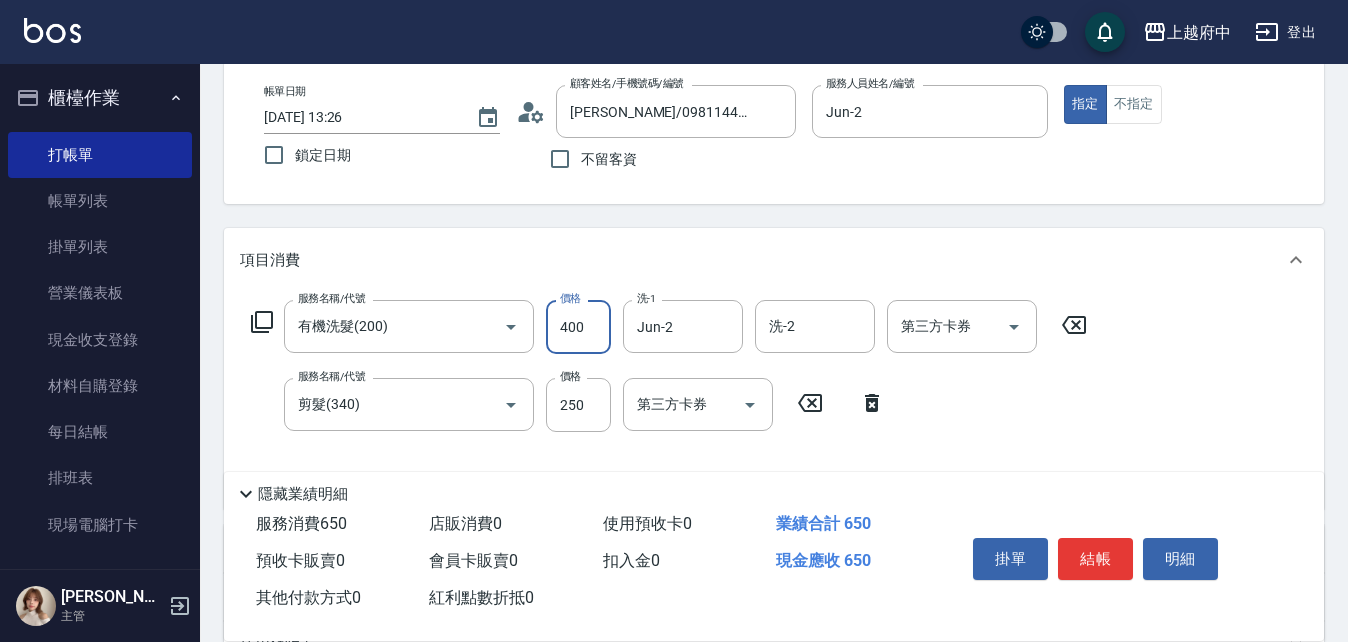 type on "400" 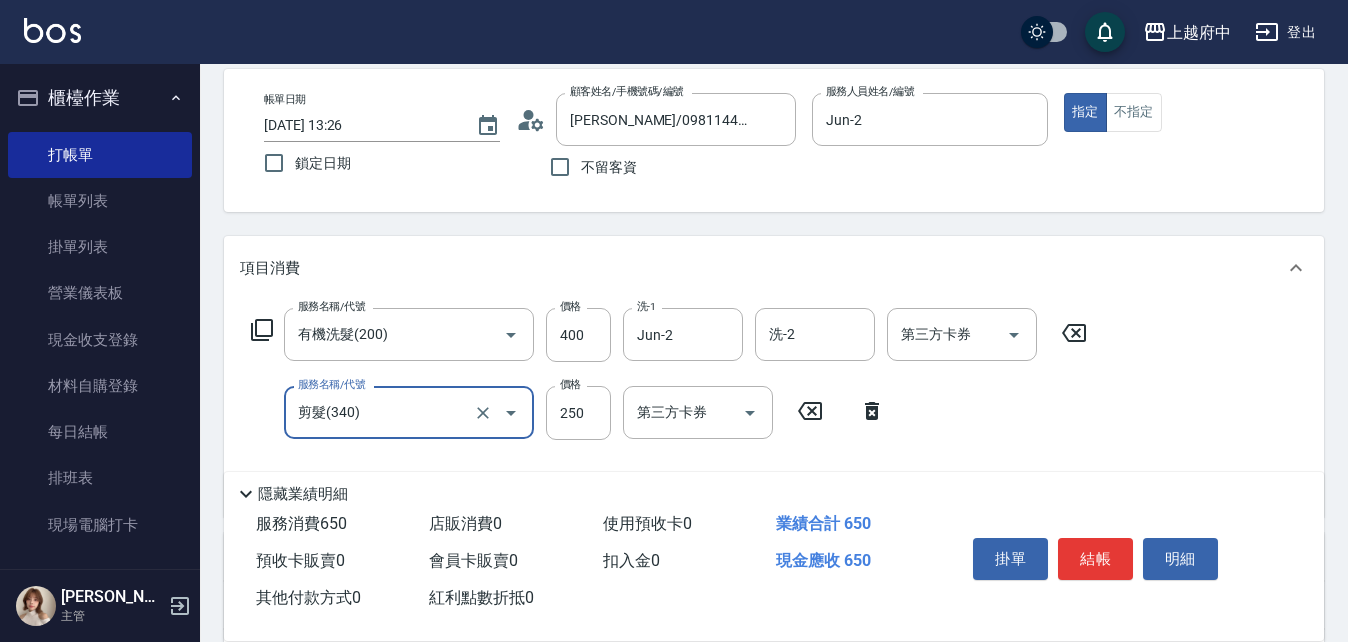 scroll, scrollTop: 215, scrollLeft: 0, axis: vertical 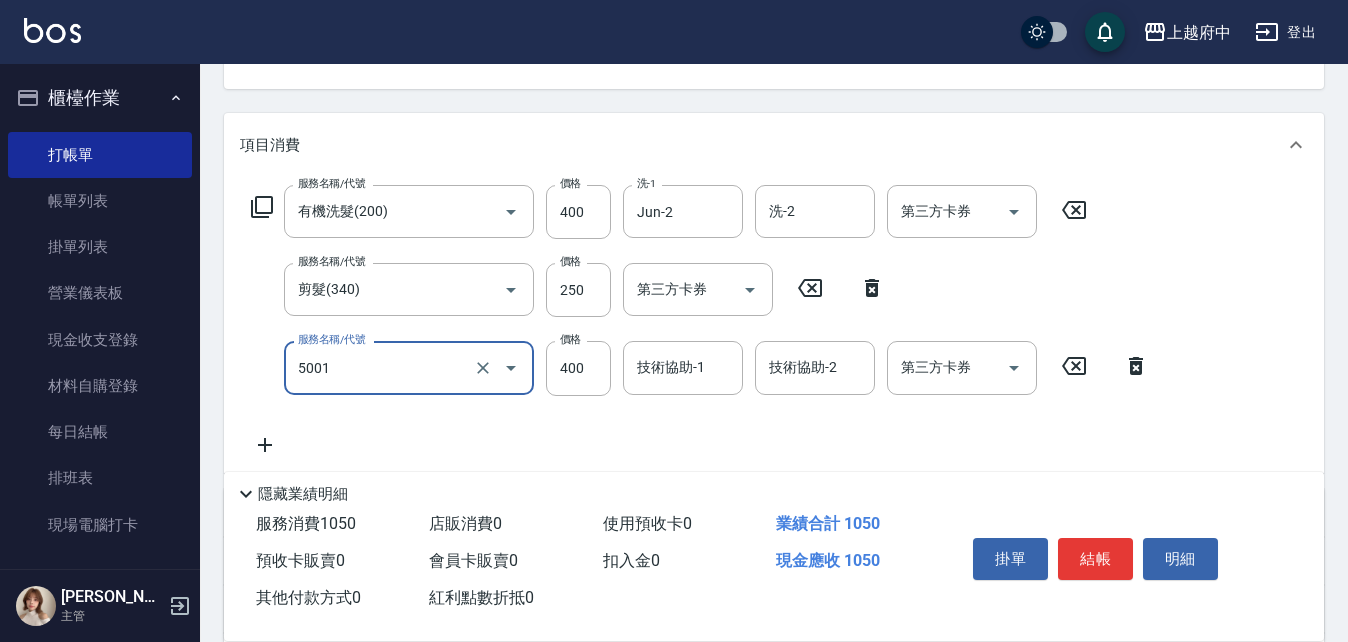 type on "側邊壓貼(5001)" 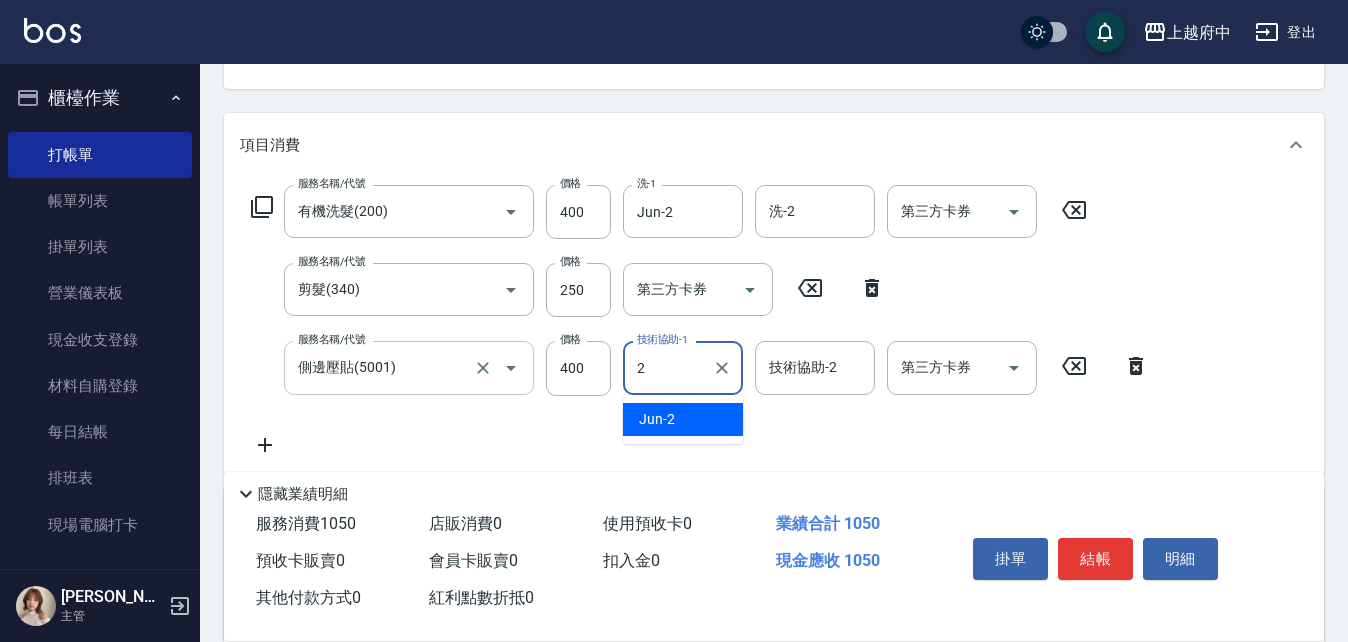 type on "Jun-2" 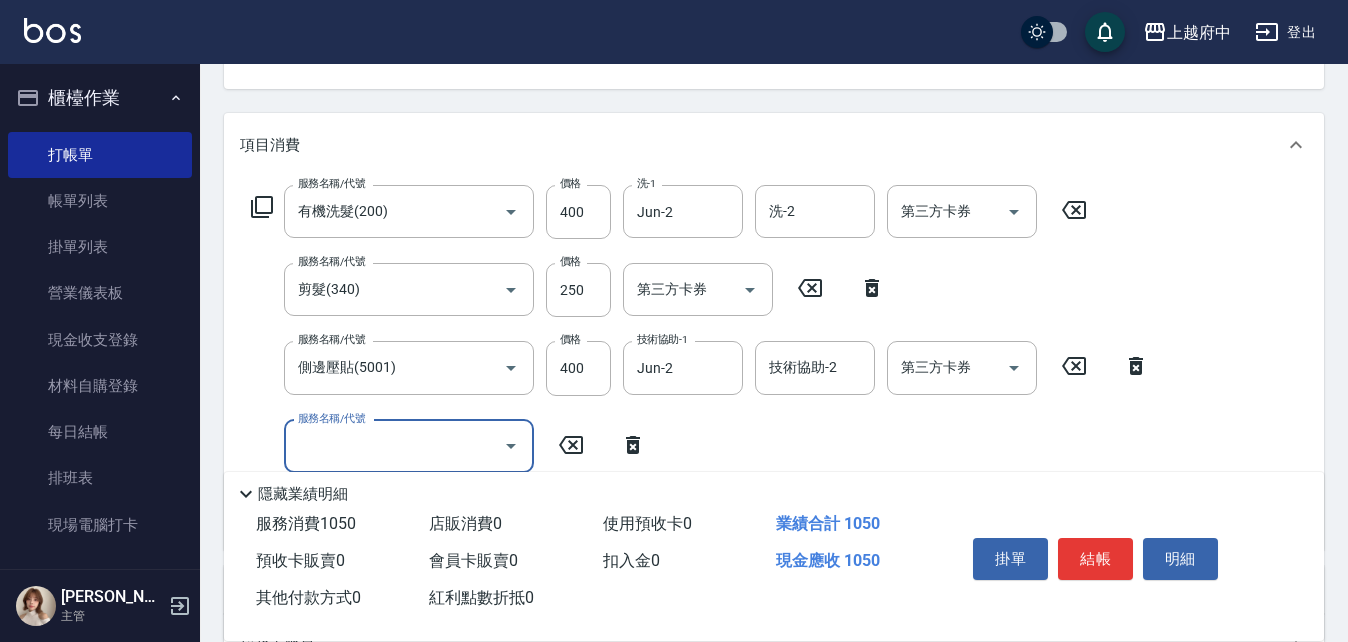 click 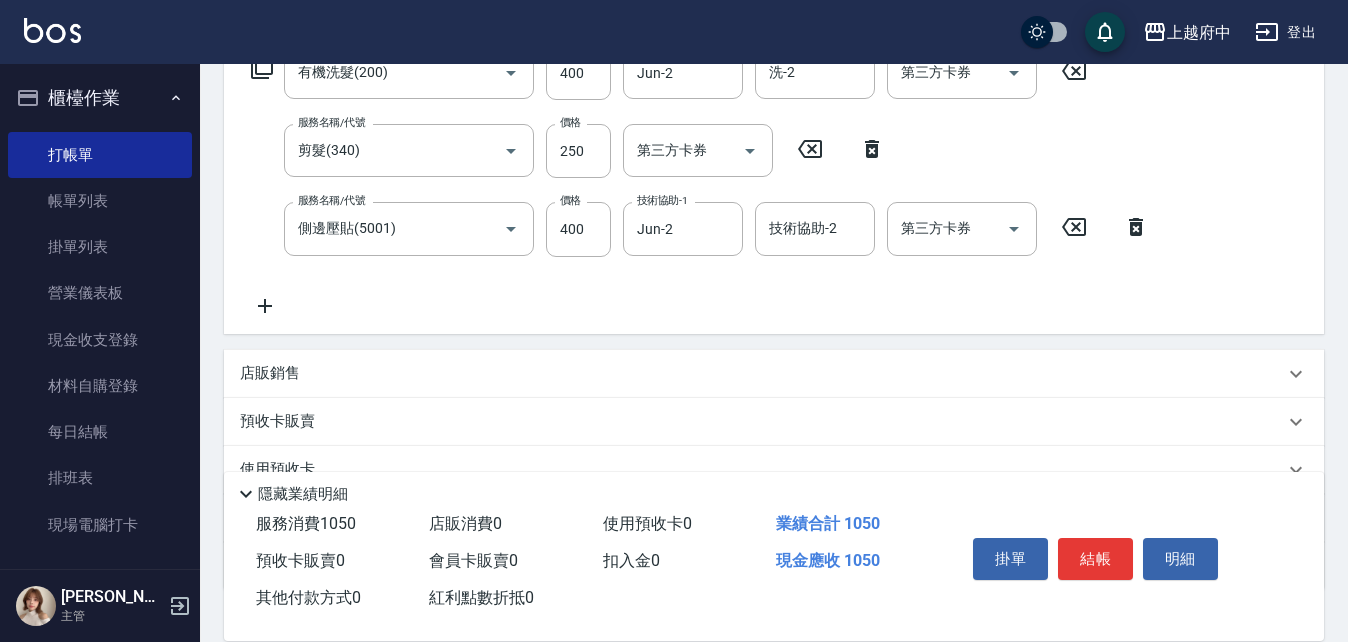 scroll, scrollTop: 494, scrollLeft: 0, axis: vertical 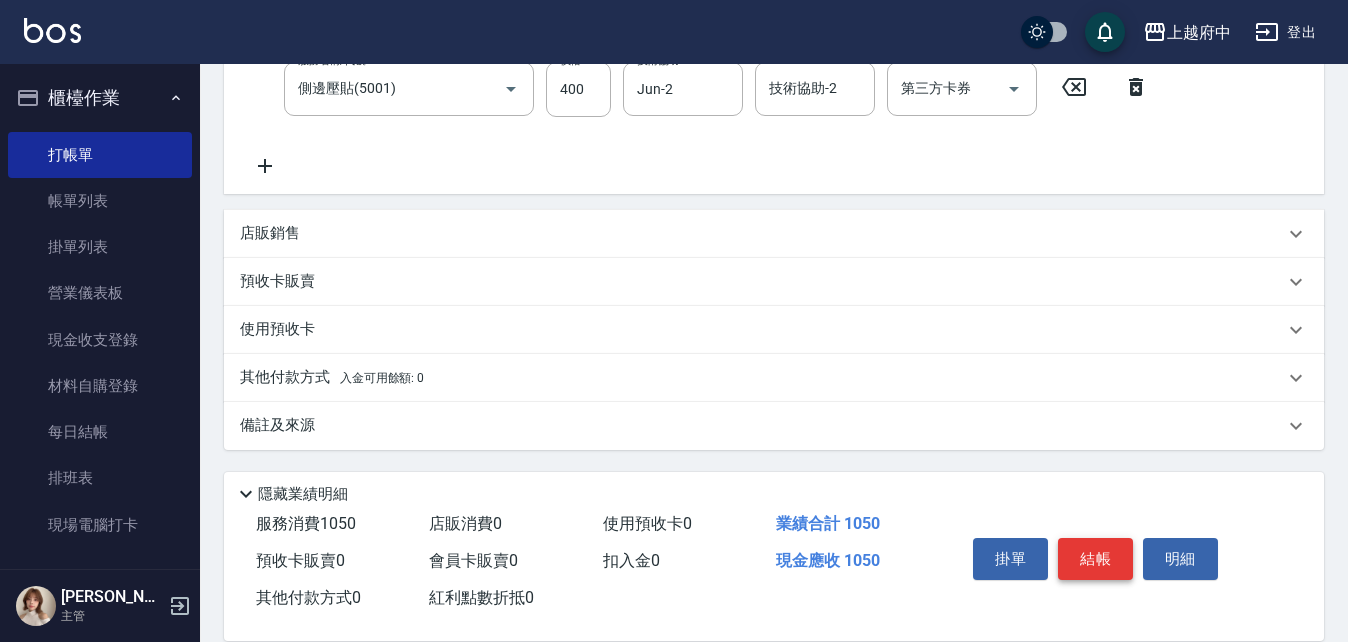 click on "結帳" at bounding box center (1095, 559) 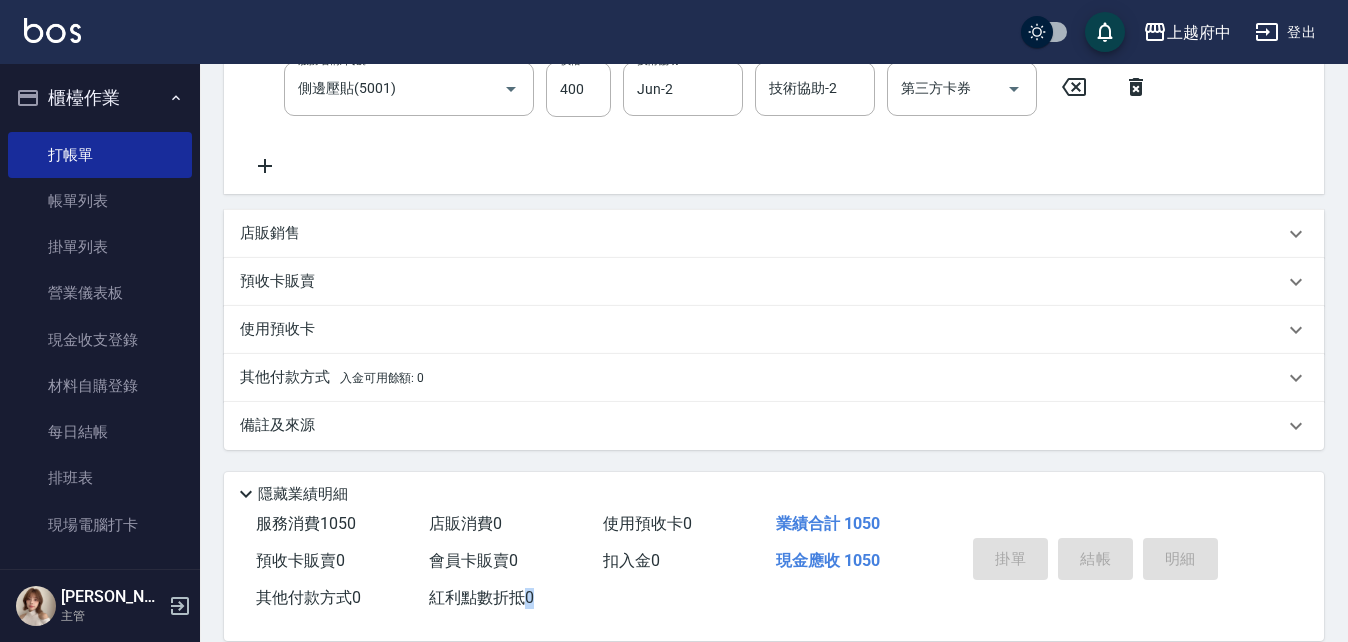 type on "[DATE] 14:00" 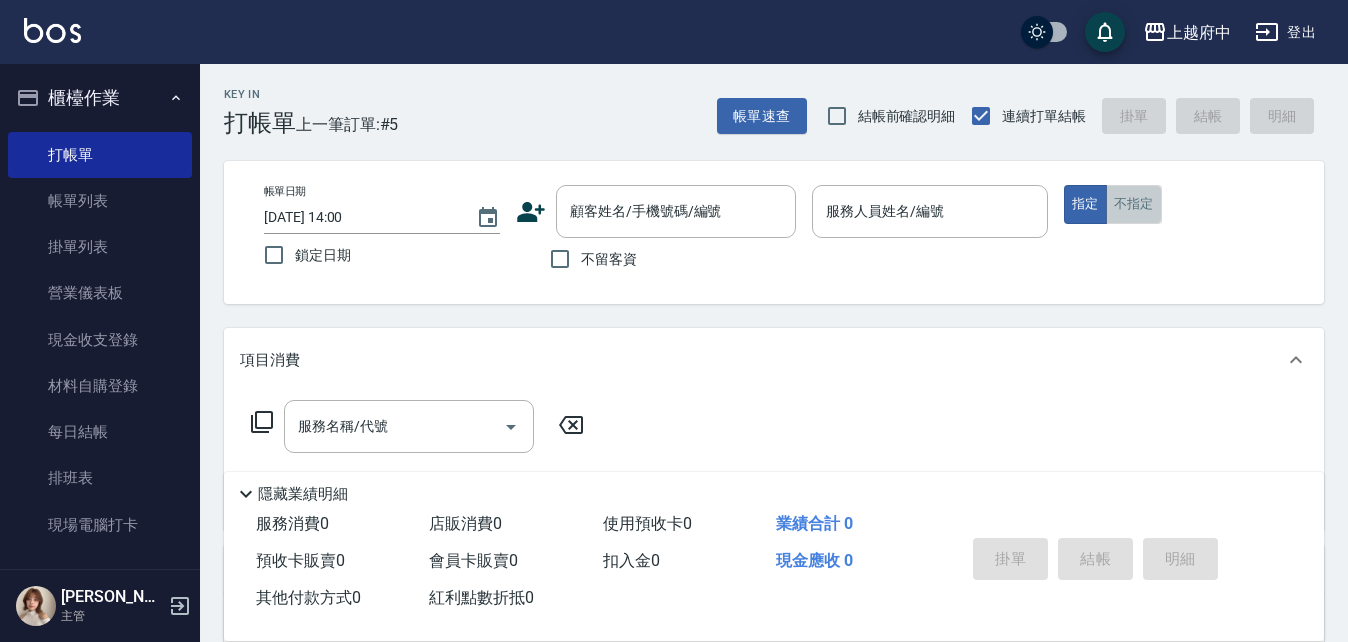 click on "不指定" at bounding box center [1134, 204] 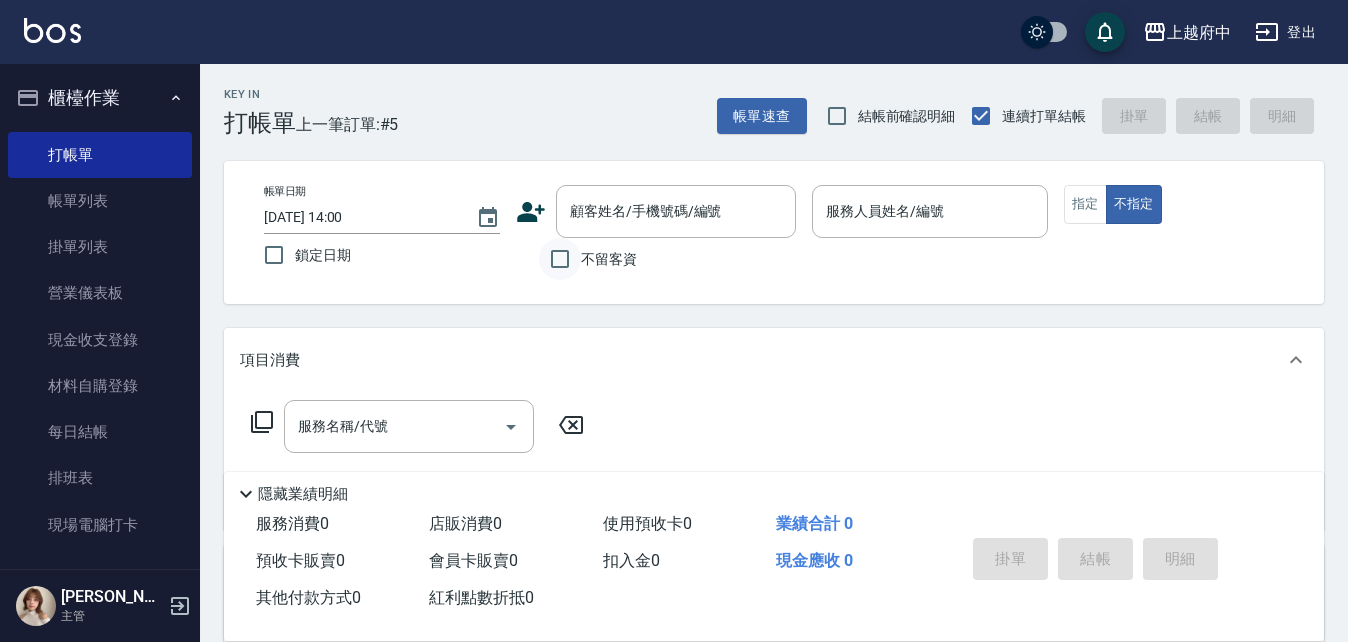 click on "不留客資" at bounding box center (560, 259) 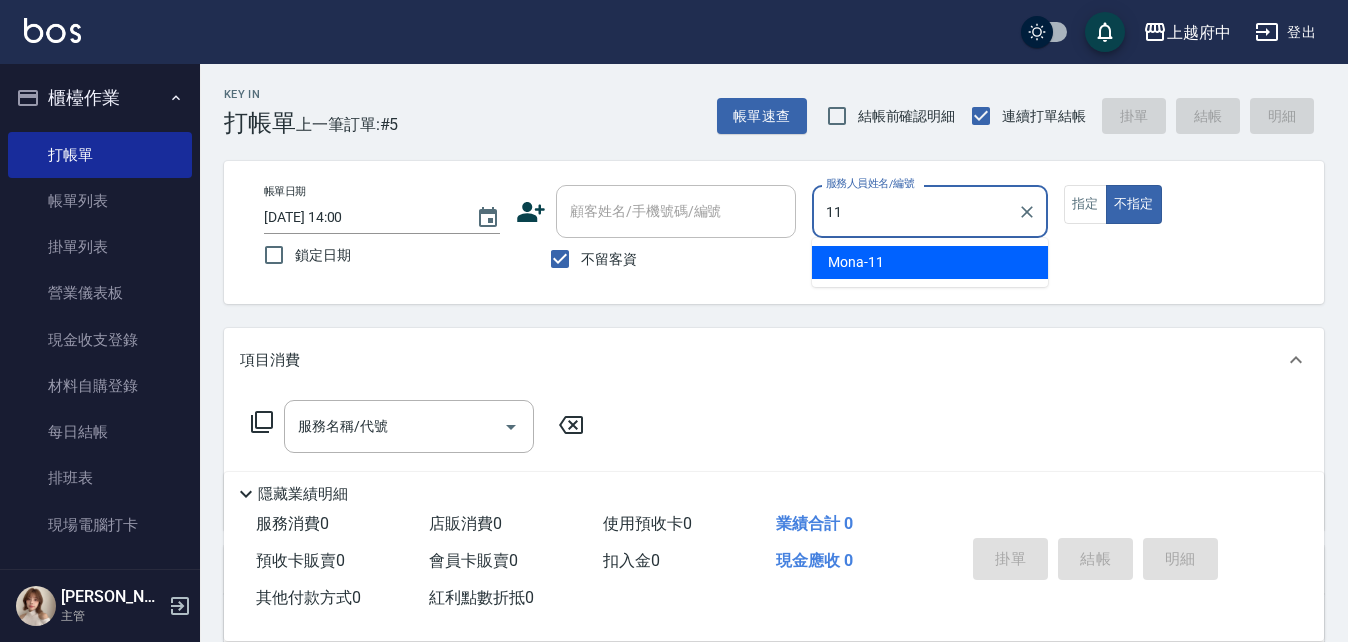 type on "Mona-11" 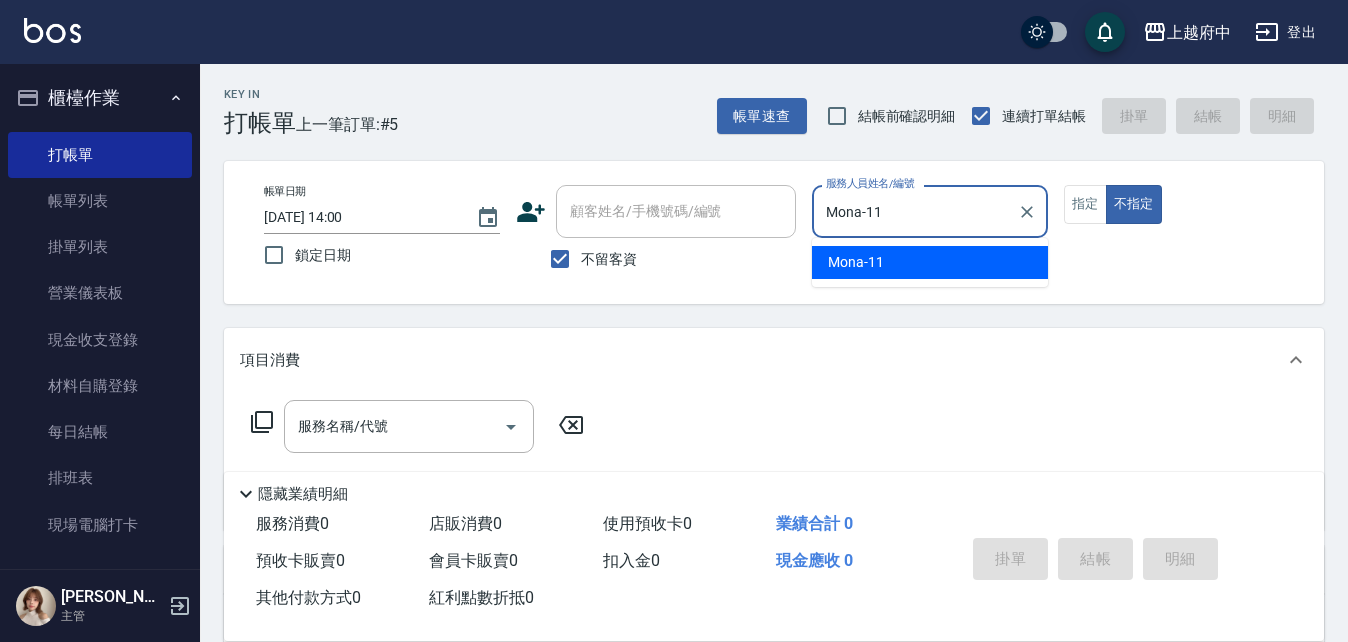 type on "false" 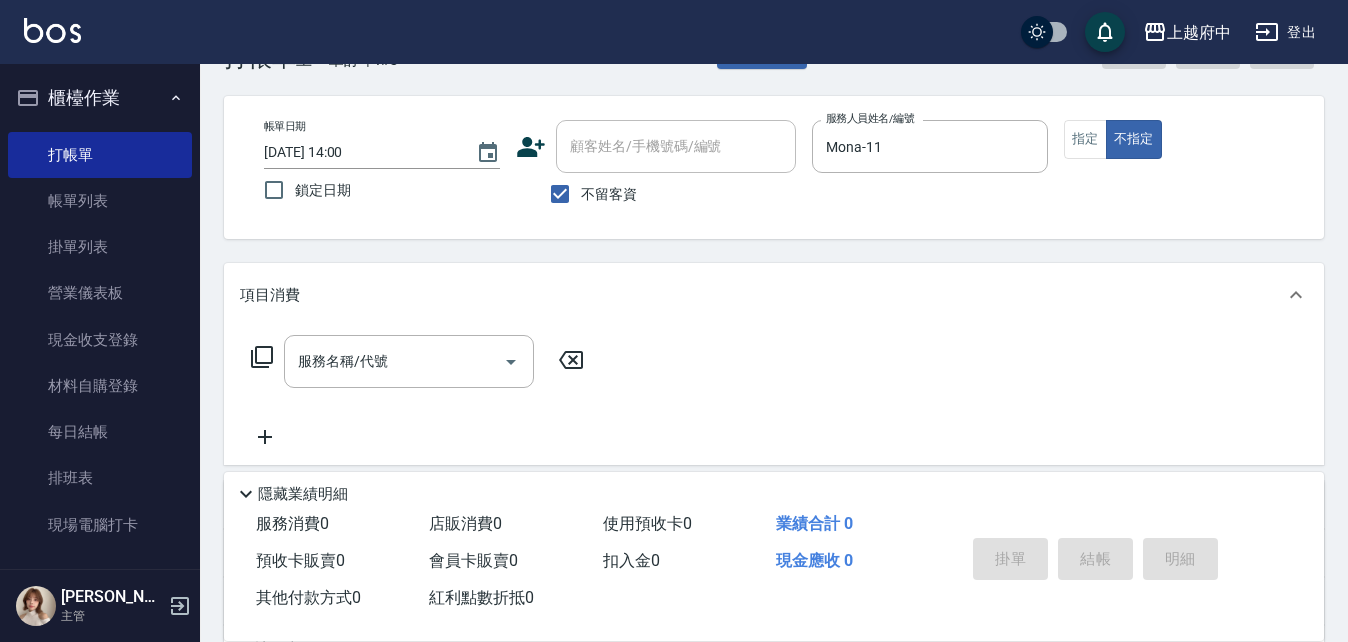 scroll, scrollTop: 100, scrollLeft: 0, axis: vertical 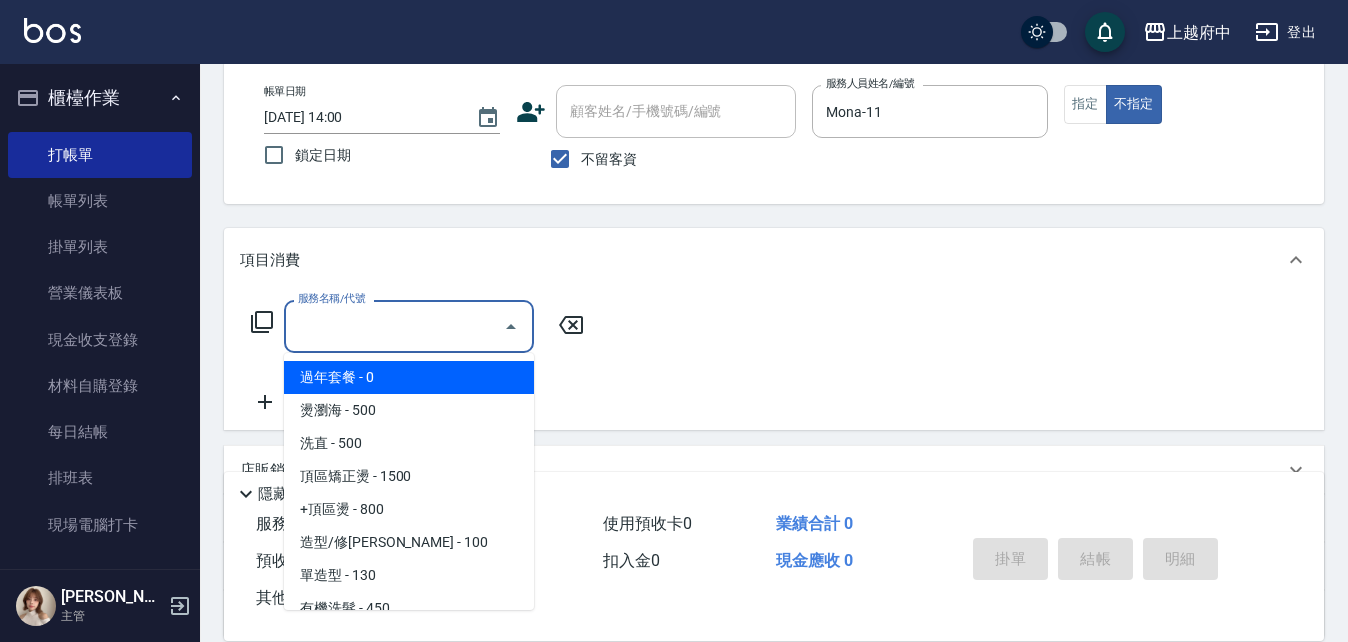 click on "服務名稱/代號" at bounding box center (394, 326) 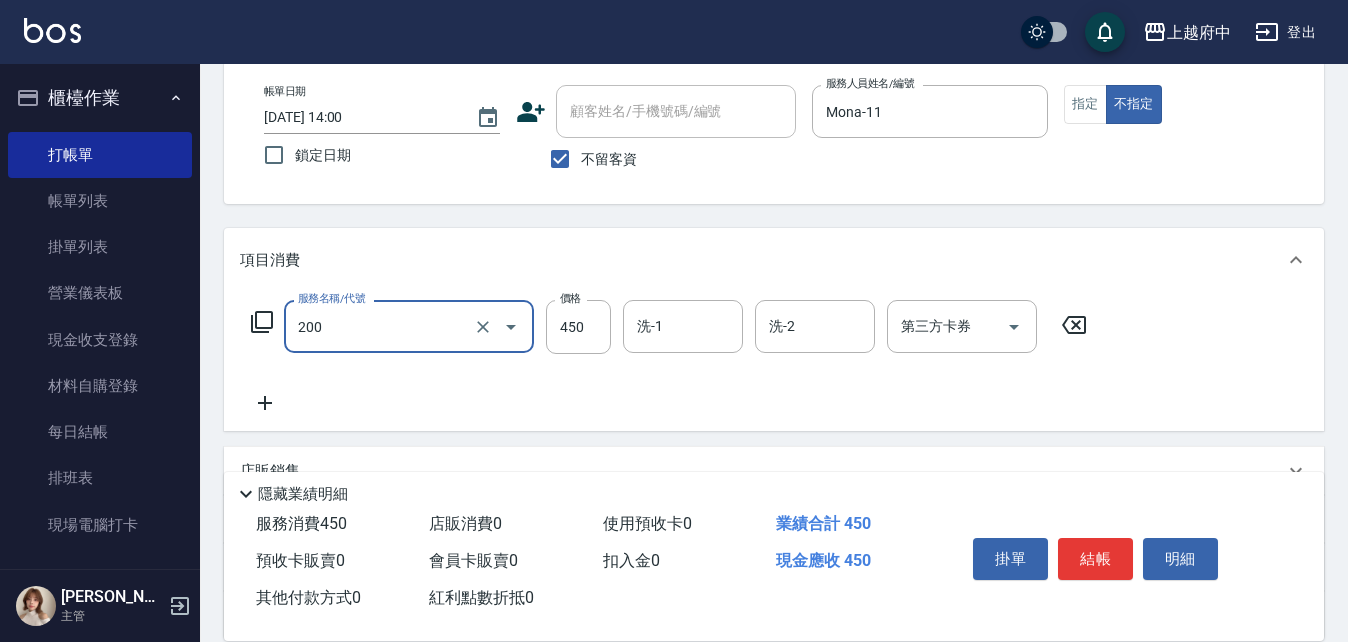 type on "有機洗髮(200)" 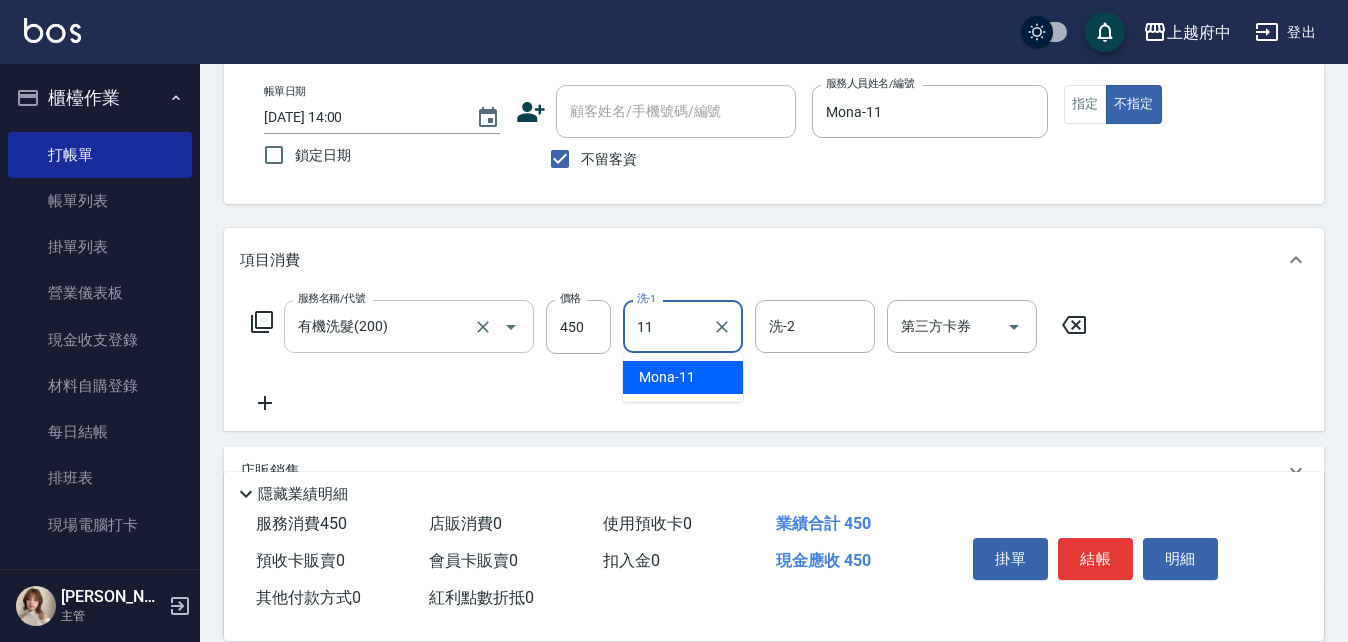 type on "Mona-11" 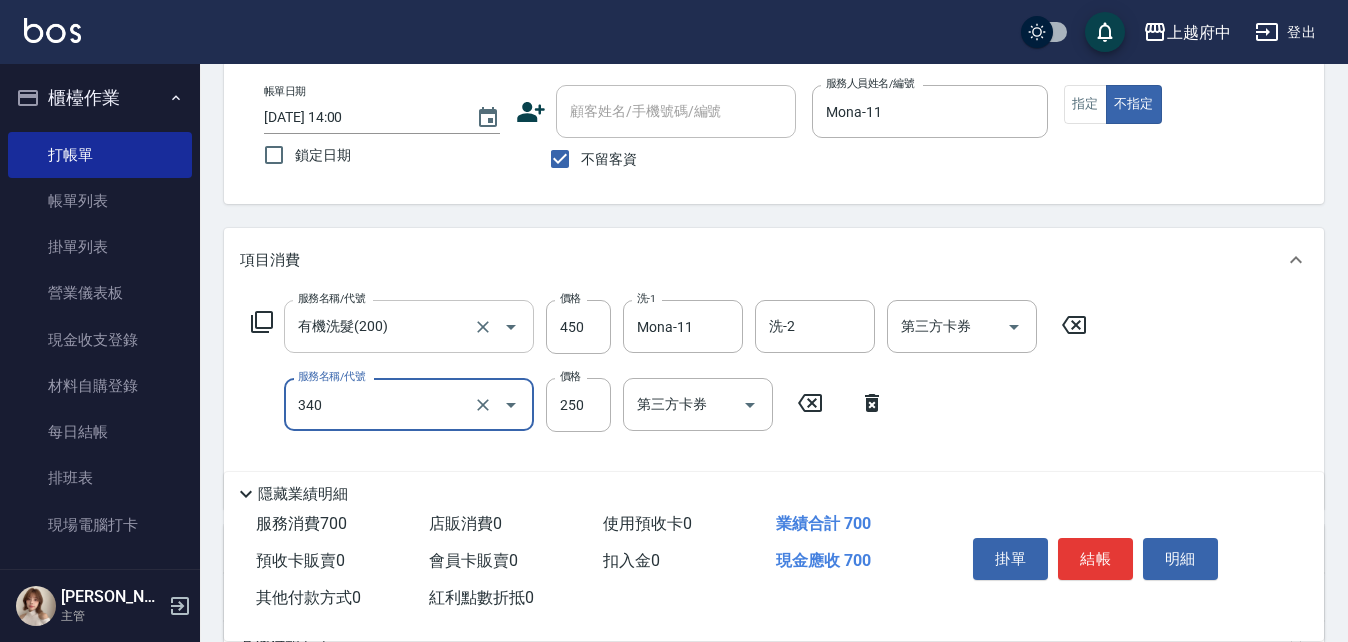 type on "剪髮(340)" 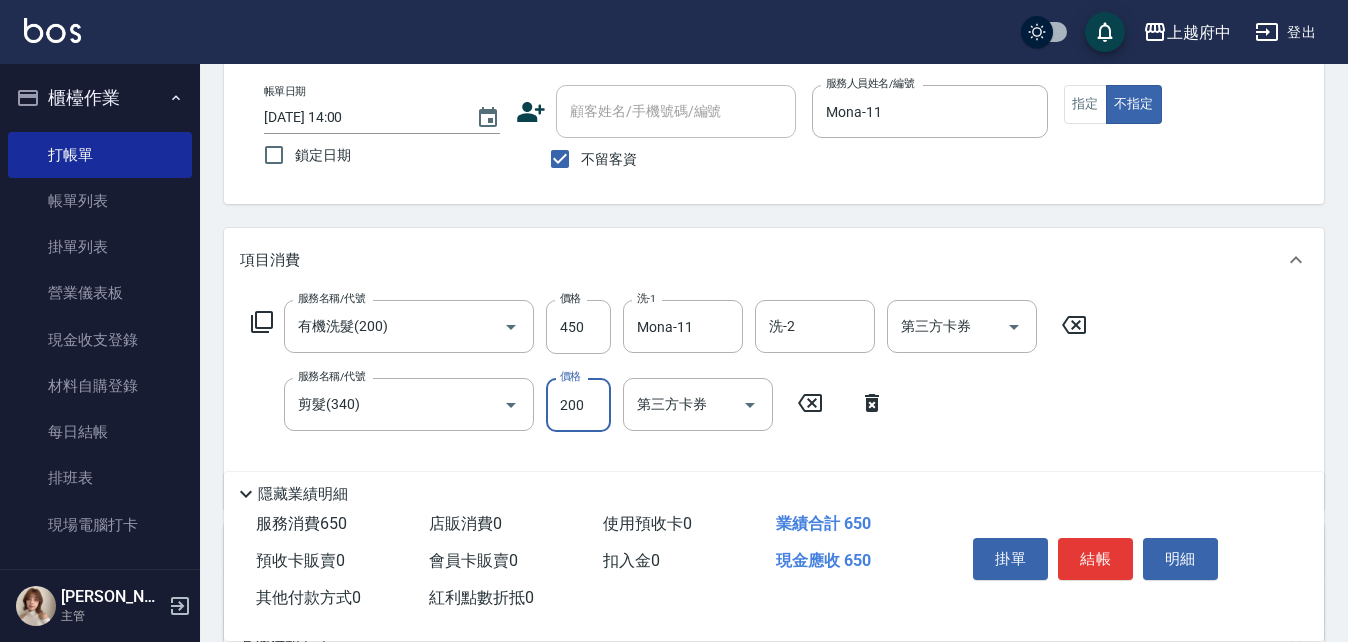type on "200" 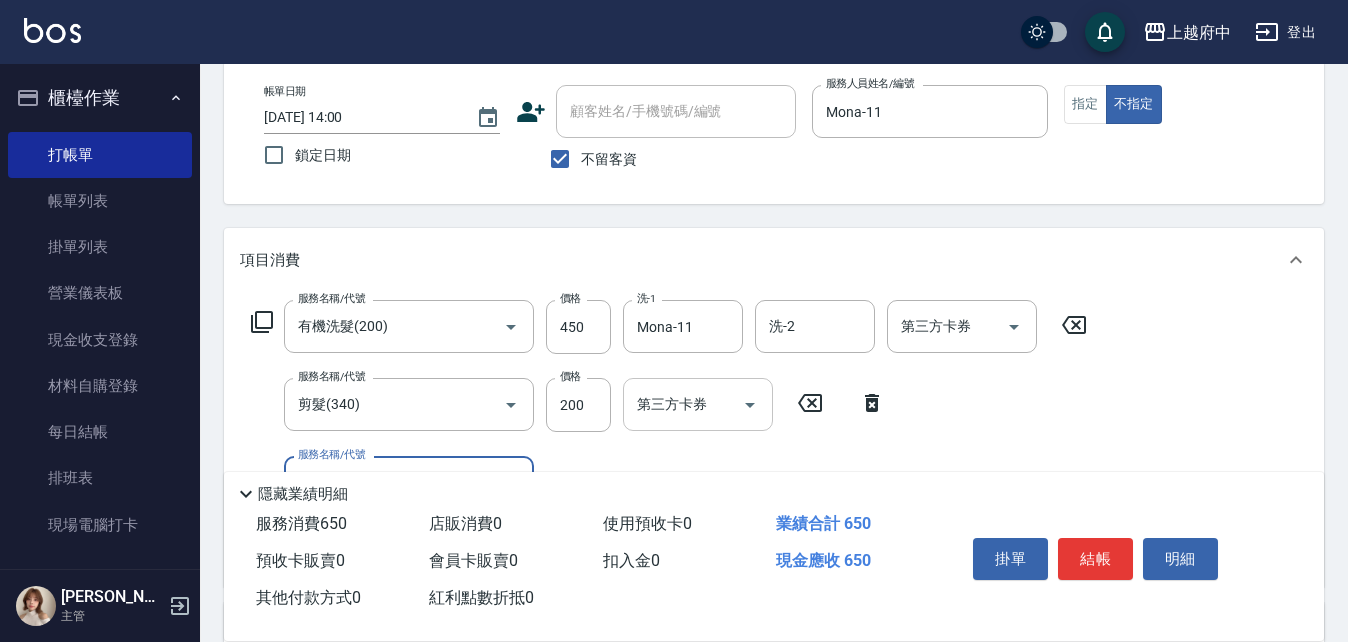scroll, scrollTop: 200, scrollLeft: 0, axis: vertical 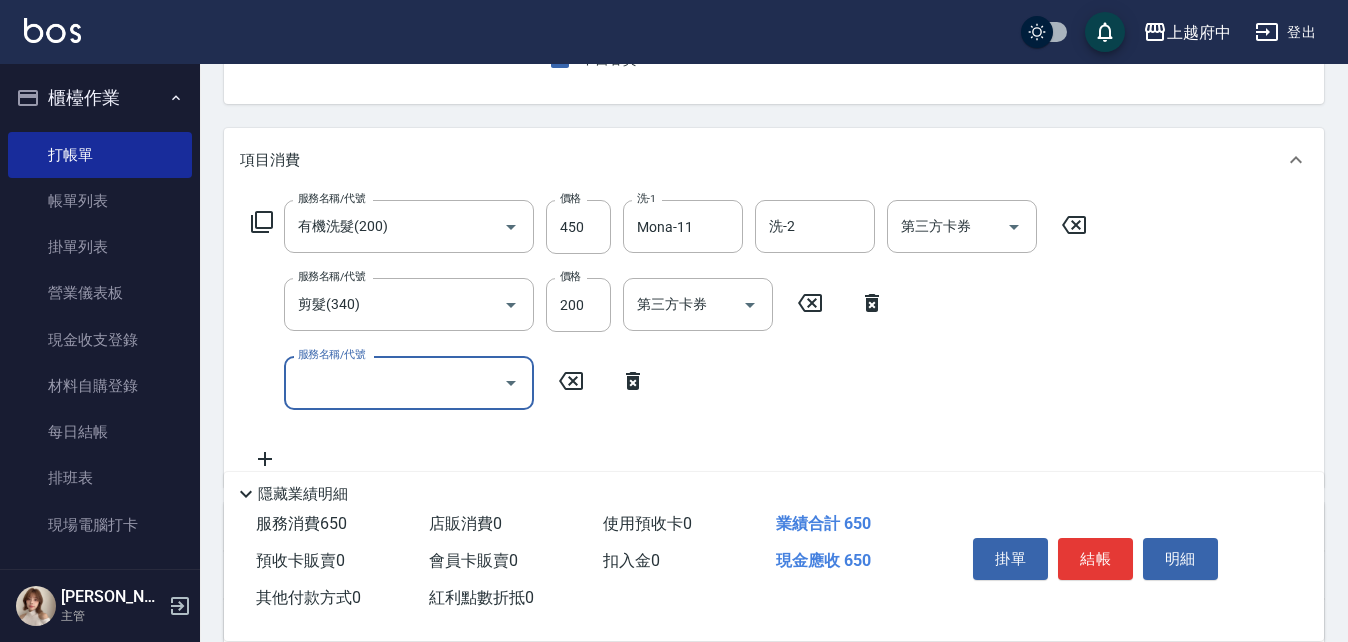 click 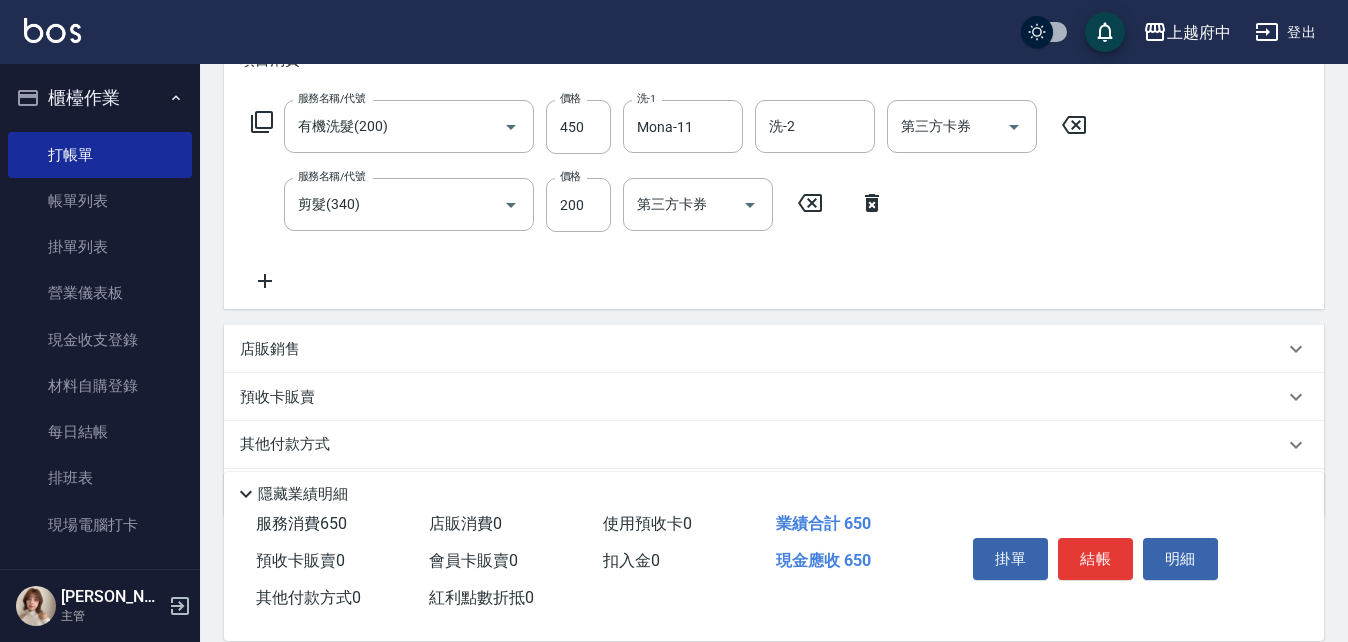 scroll, scrollTop: 367, scrollLeft: 0, axis: vertical 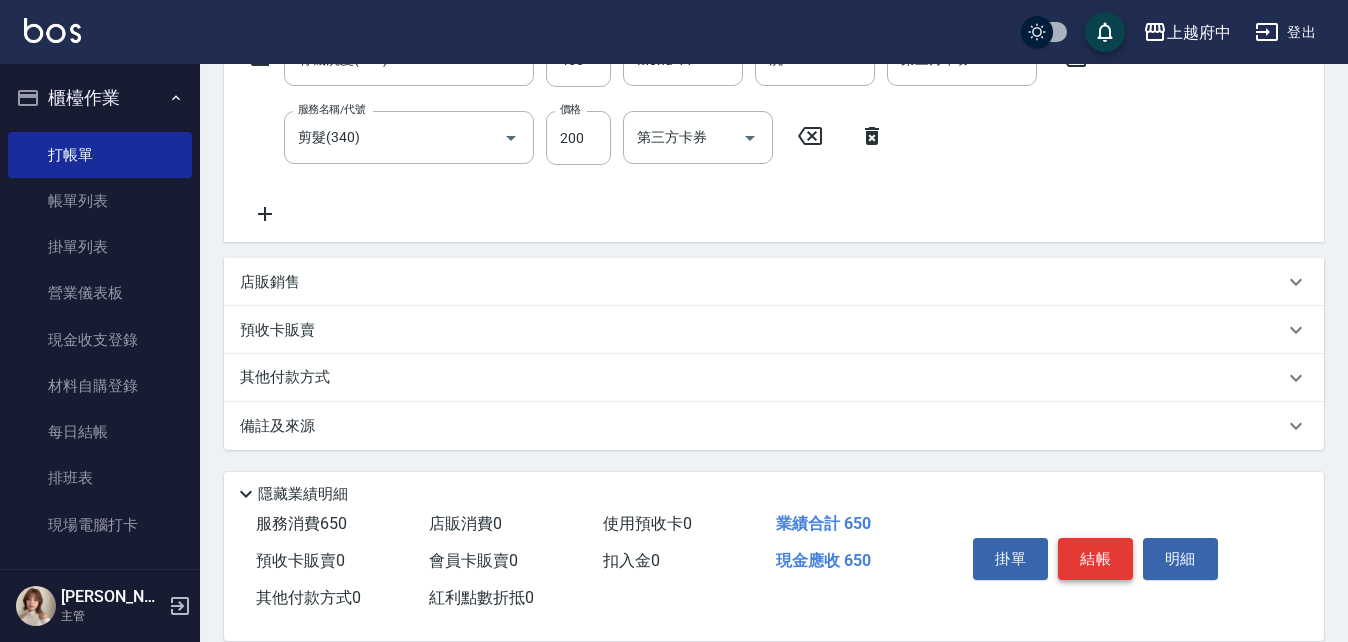 click on "結帳" at bounding box center [1095, 559] 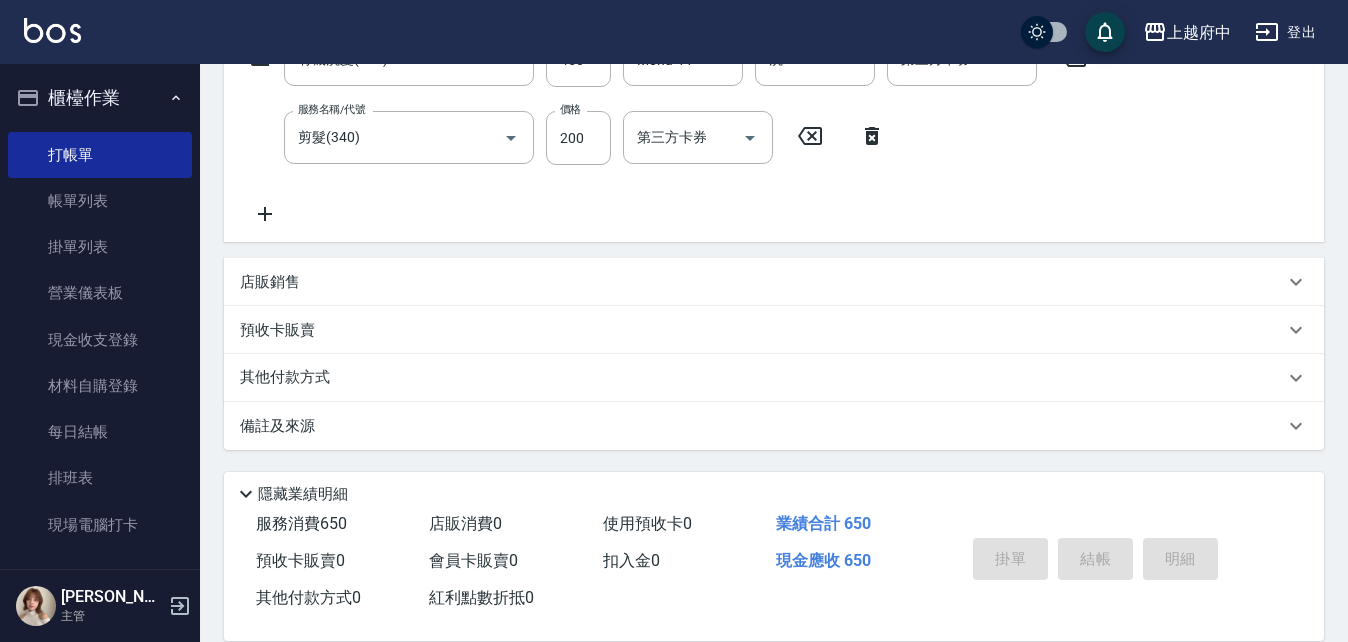 type on "[DATE] 14:02" 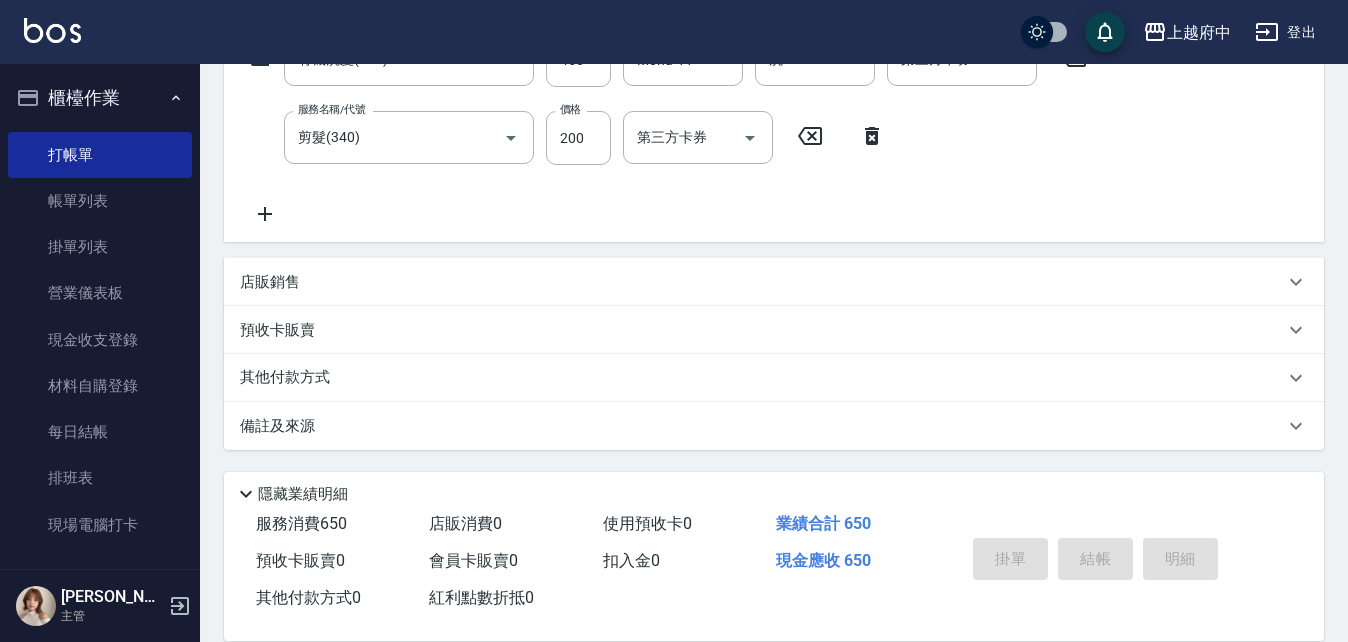 type 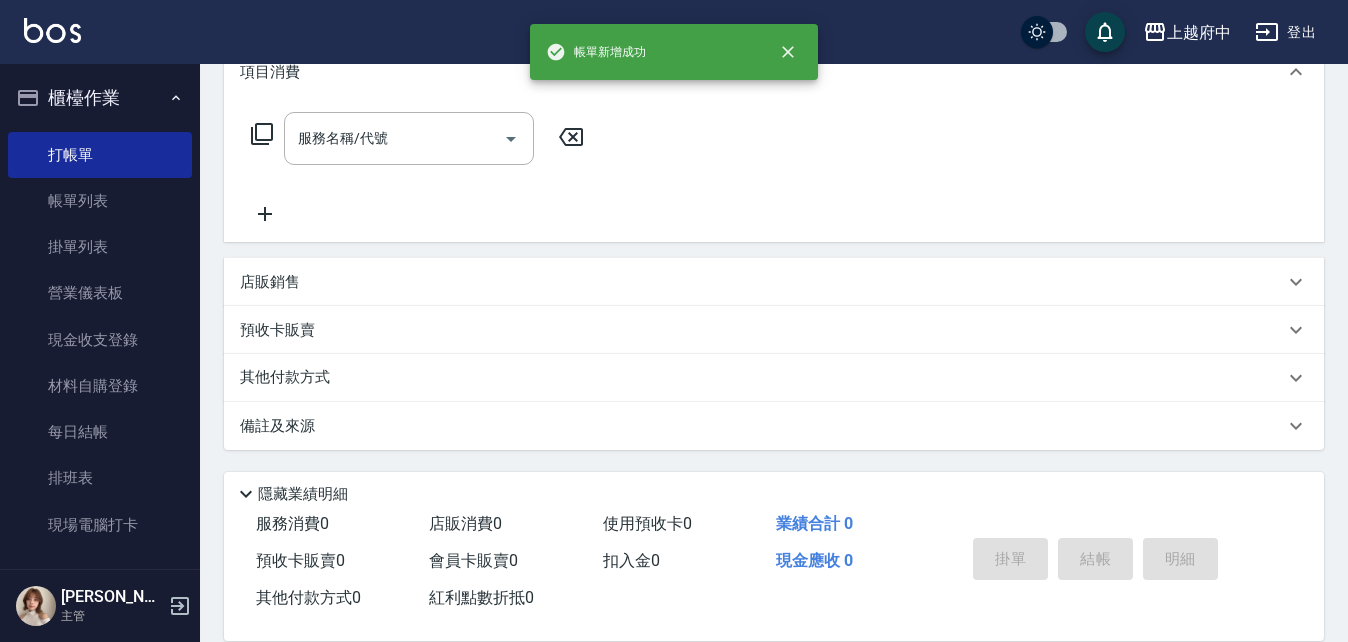 scroll, scrollTop: 0, scrollLeft: 0, axis: both 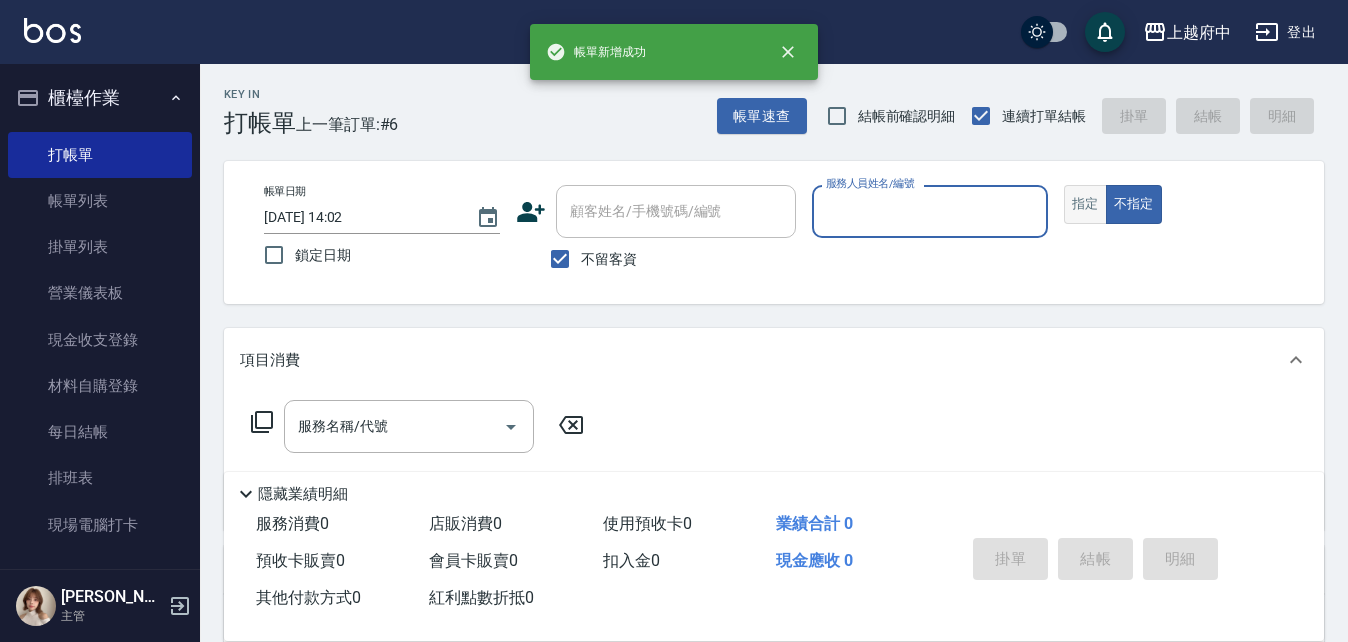 click on "指定" at bounding box center [1085, 204] 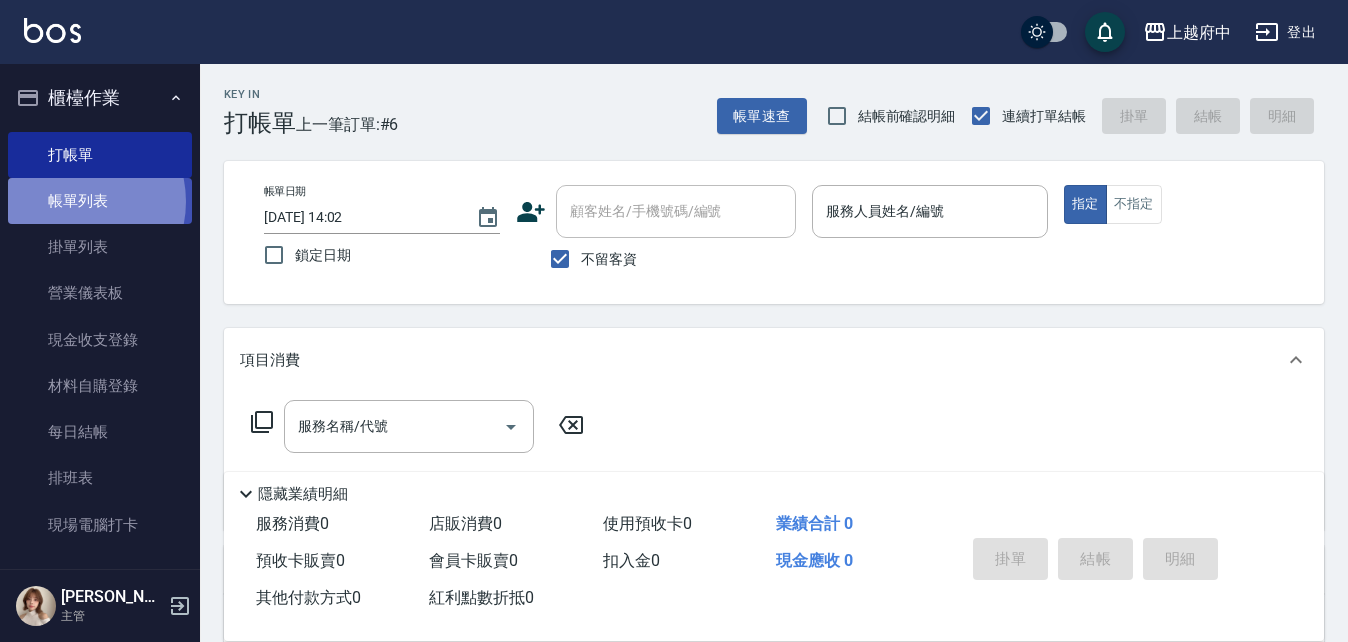 click on "帳單列表" at bounding box center [100, 201] 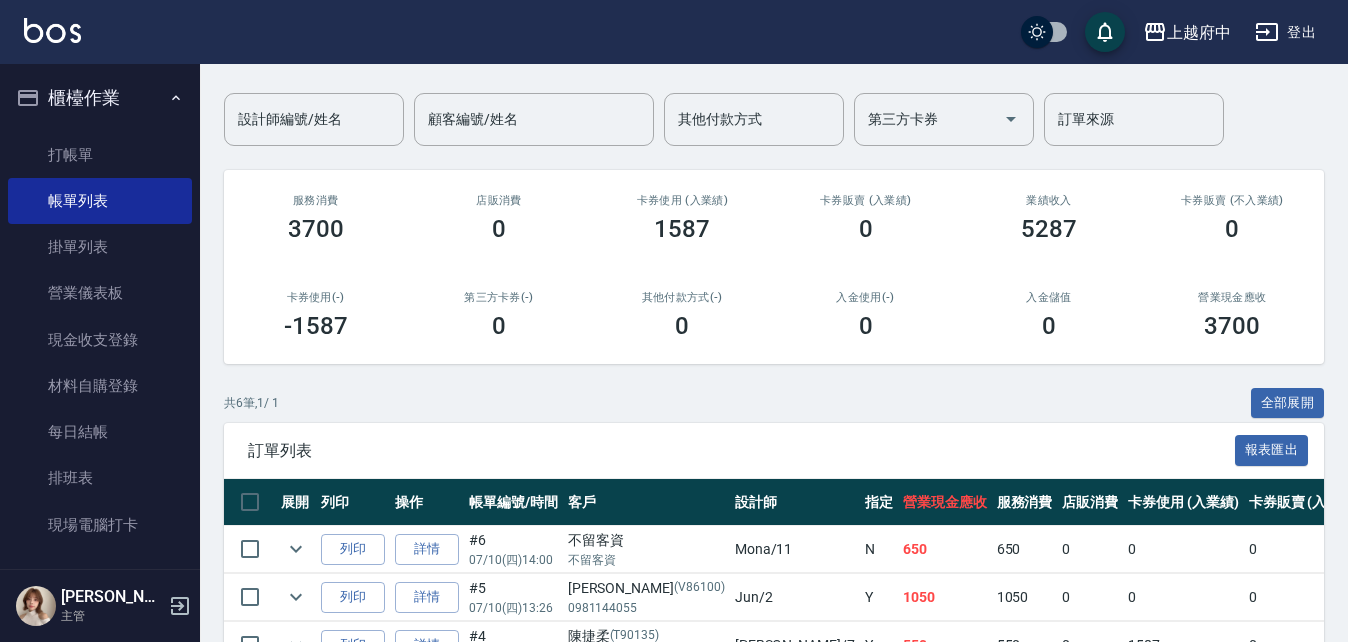 scroll, scrollTop: 104, scrollLeft: 0, axis: vertical 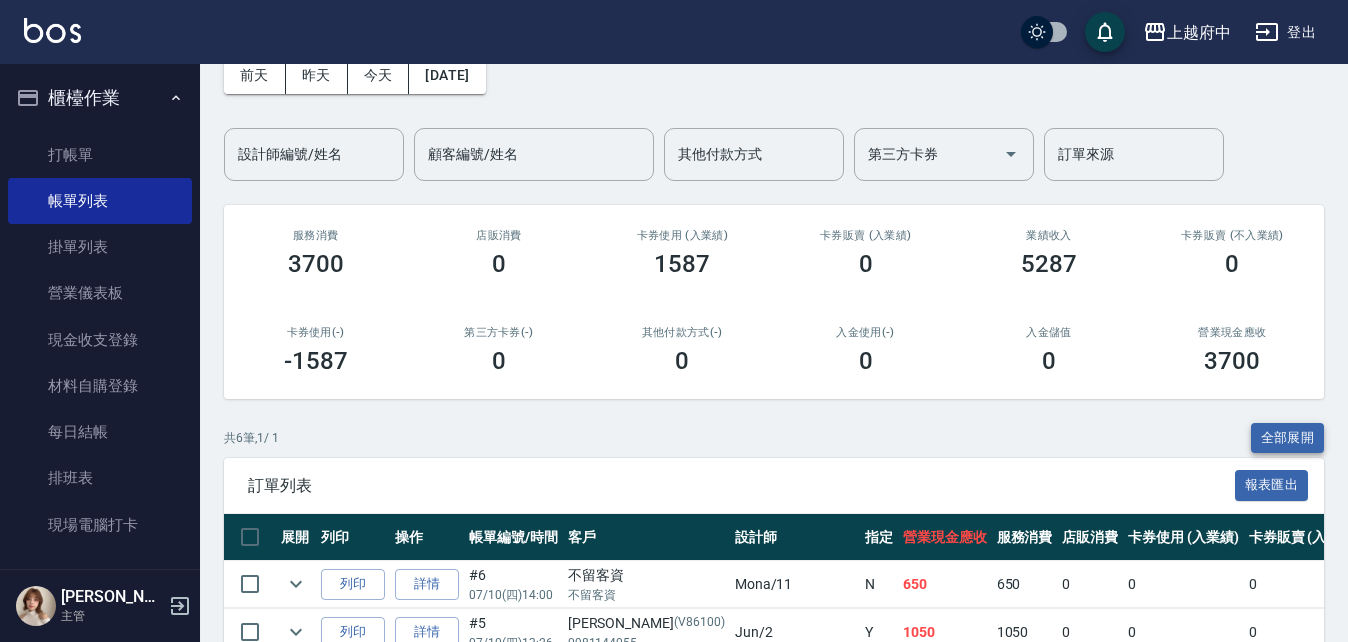 click on "全部展開" at bounding box center [1288, 438] 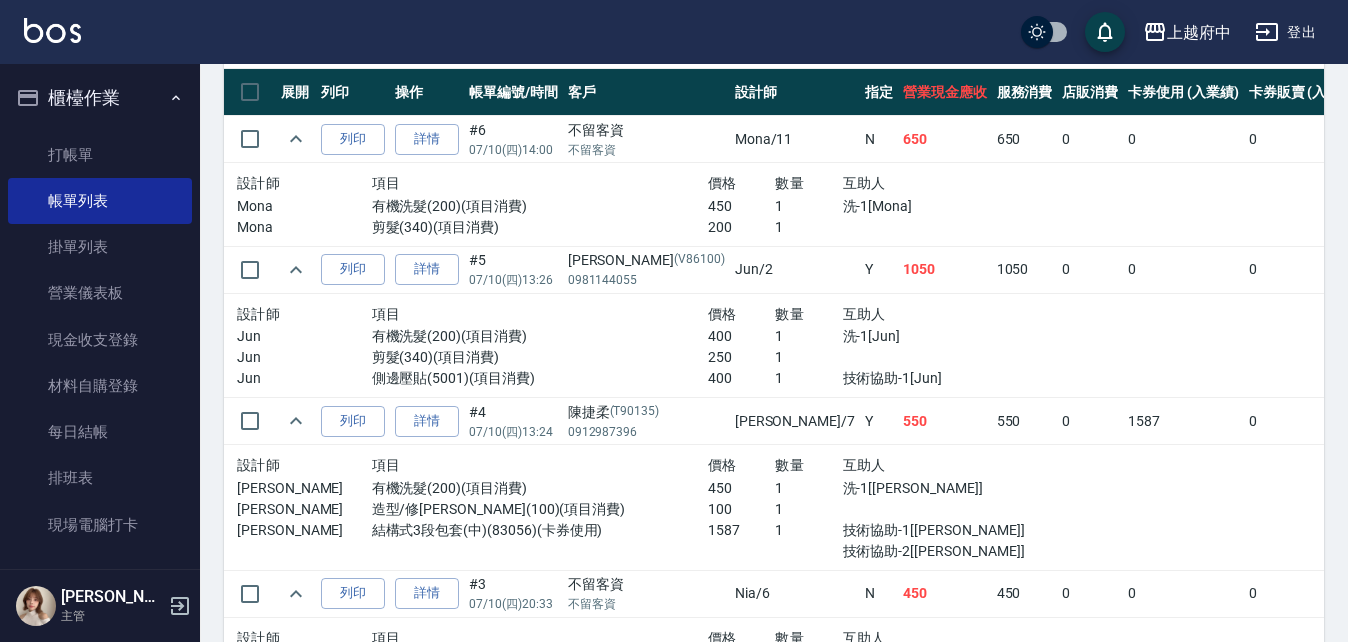 scroll, scrollTop: 404, scrollLeft: 0, axis: vertical 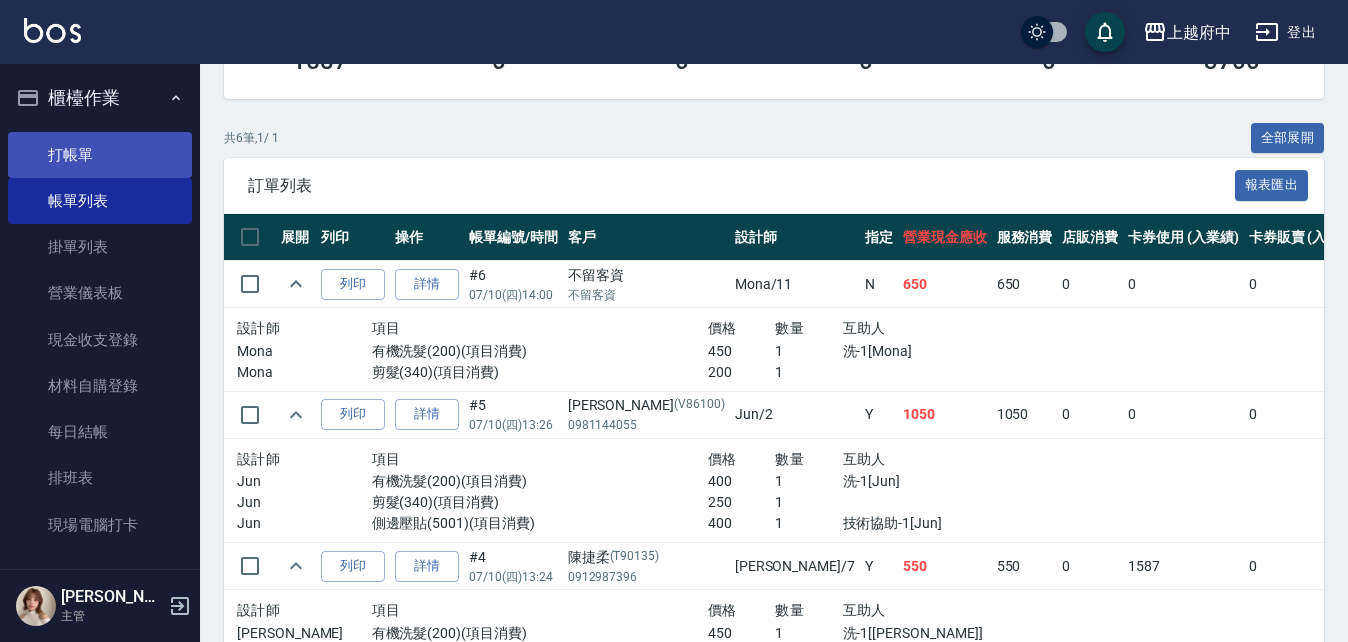 click on "打帳單" at bounding box center [100, 155] 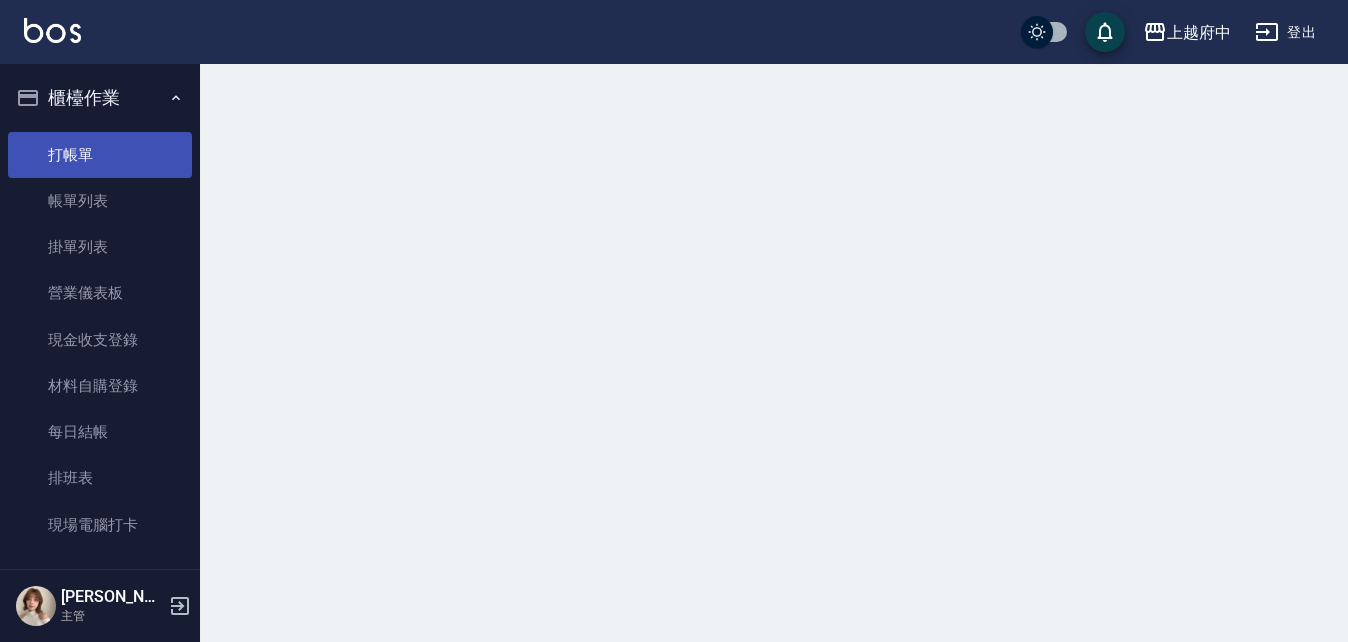 scroll, scrollTop: 0, scrollLeft: 0, axis: both 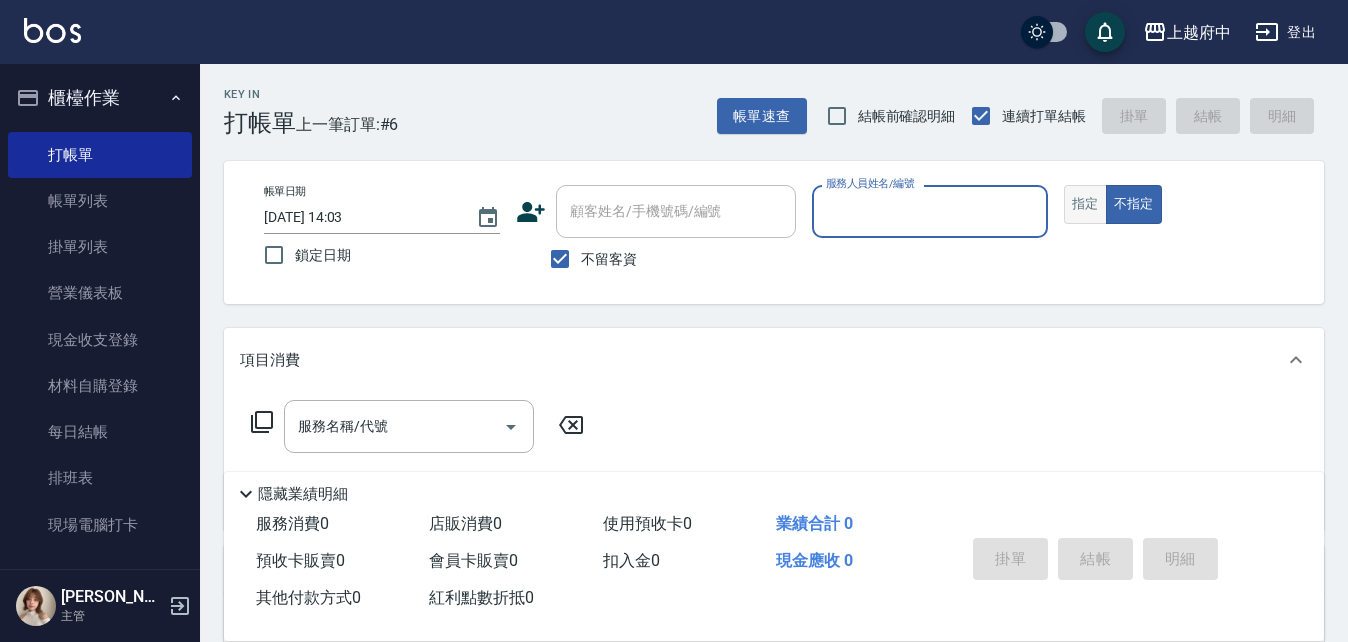 click on "指定" at bounding box center (1085, 204) 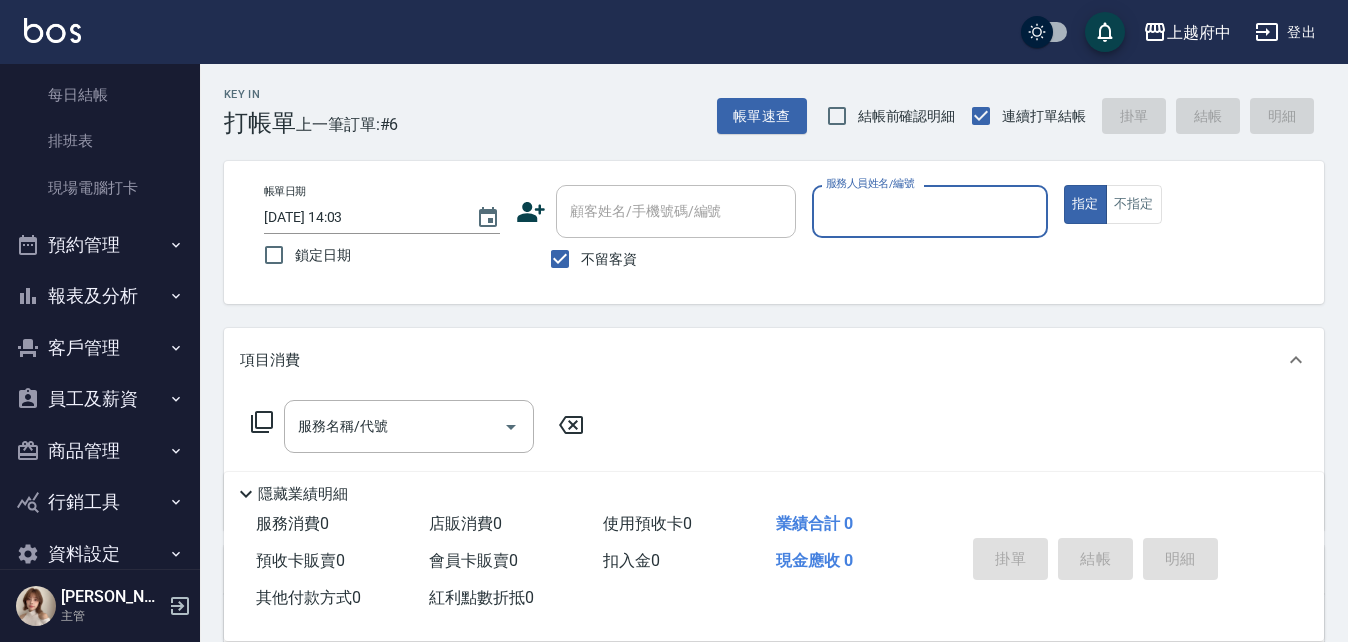 scroll, scrollTop: 371, scrollLeft: 0, axis: vertical 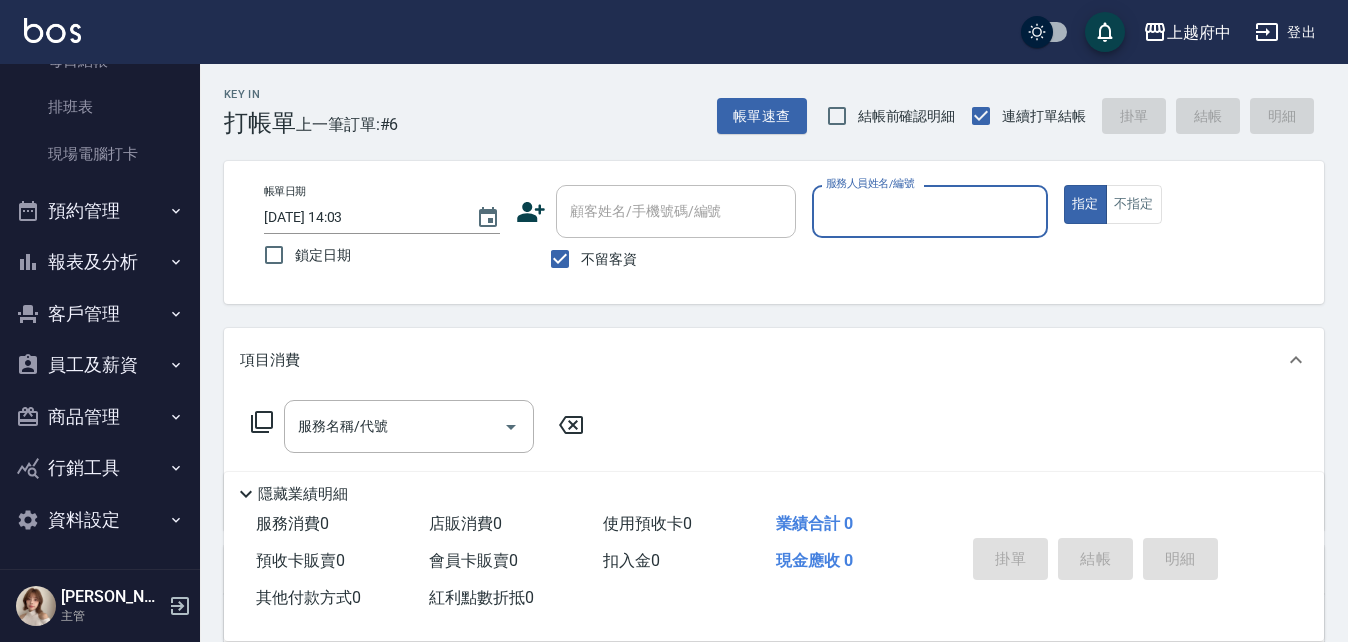 click on "客戶管理" at bounding box center (100, 314) 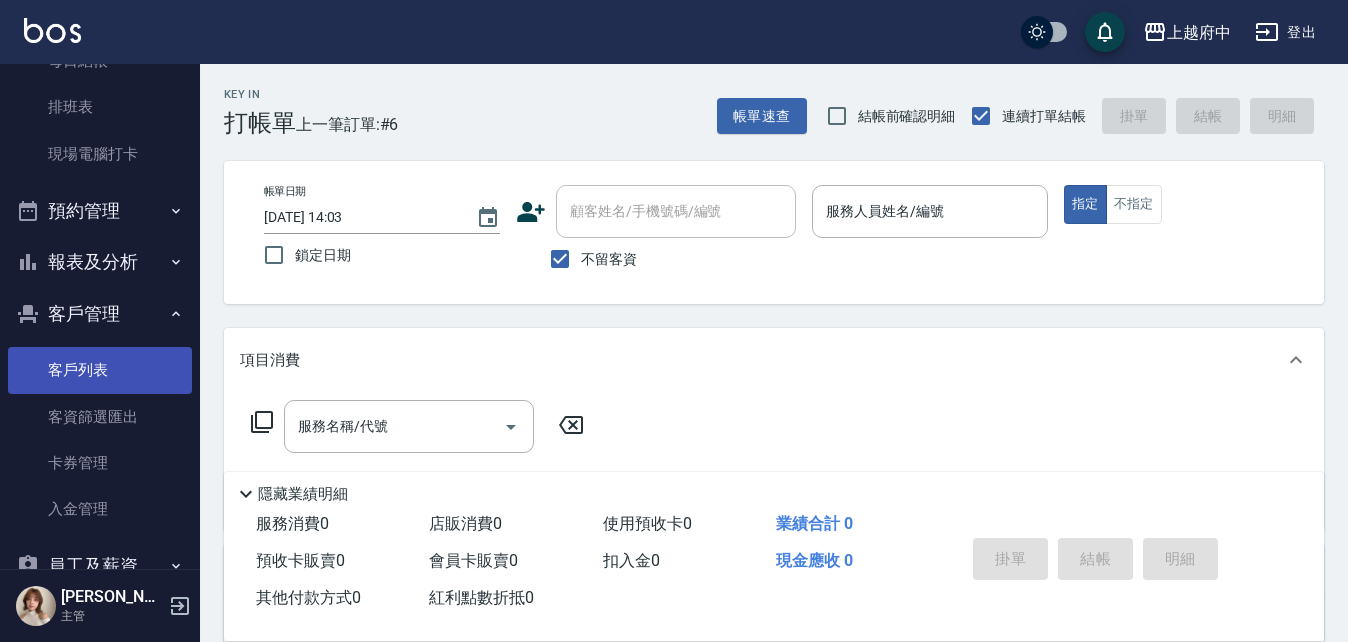 click on "客戶列表" at bounding box center [100, 370] 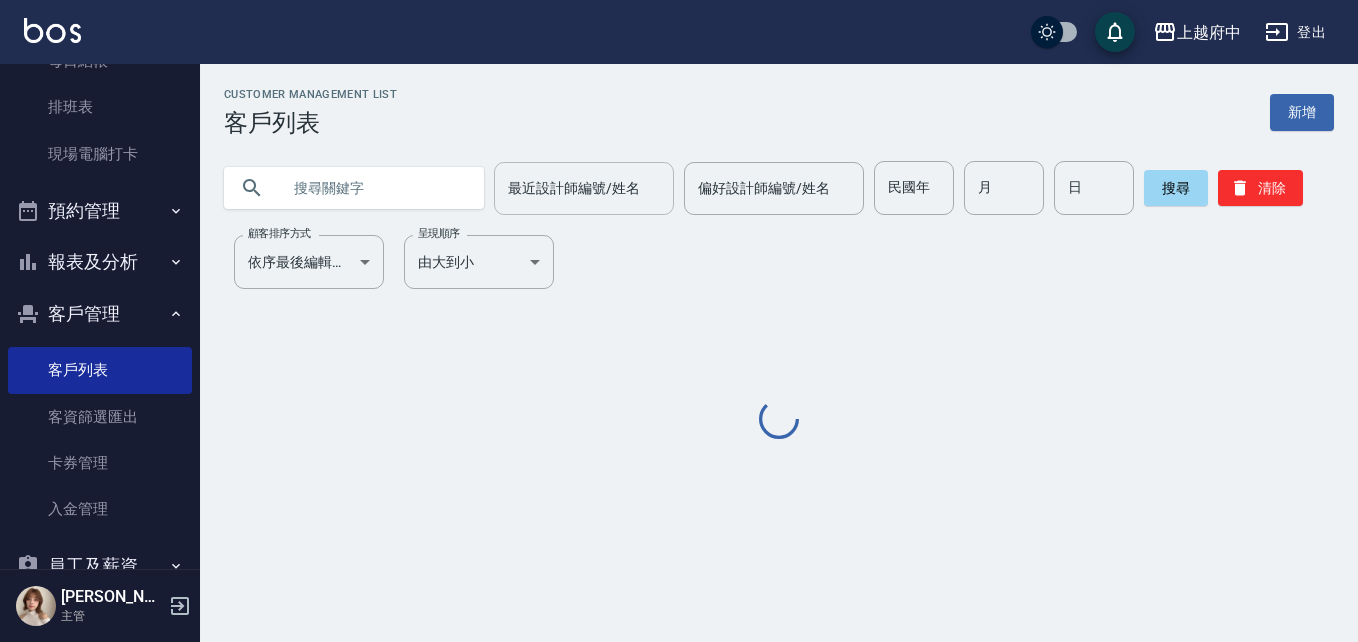 click on "最近設計師編號/姓名" at bounding box center (584, 188) 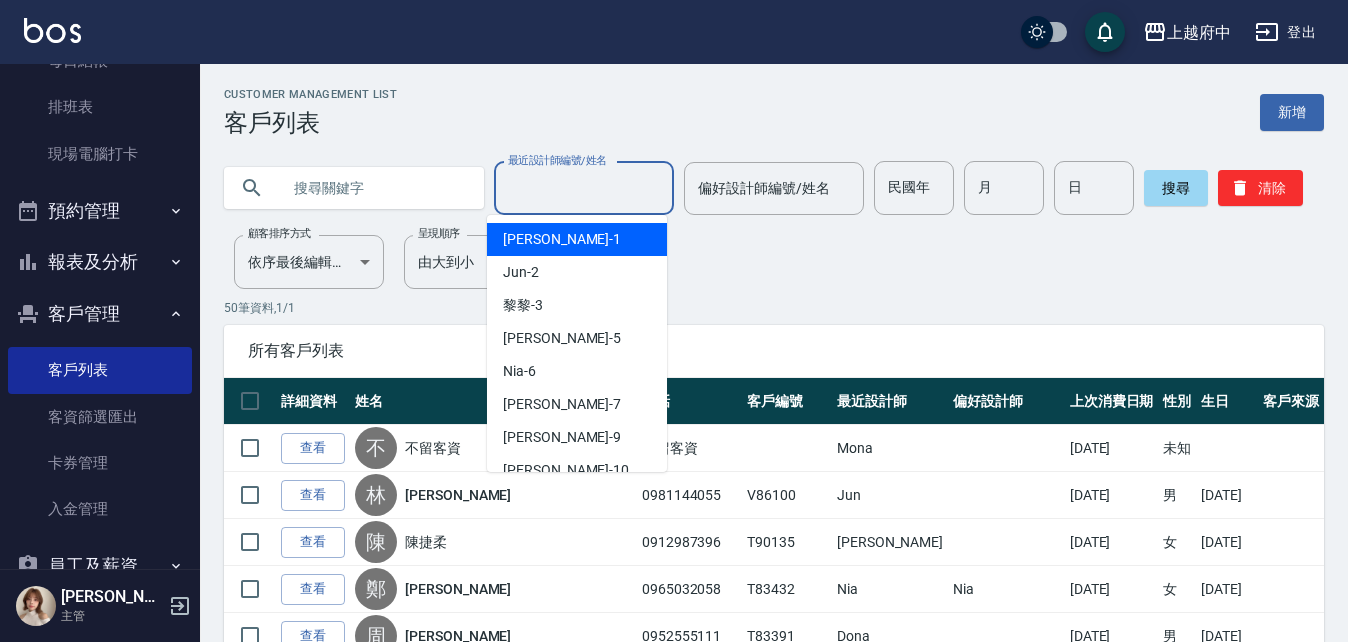 click at bounding box center (374, 188) 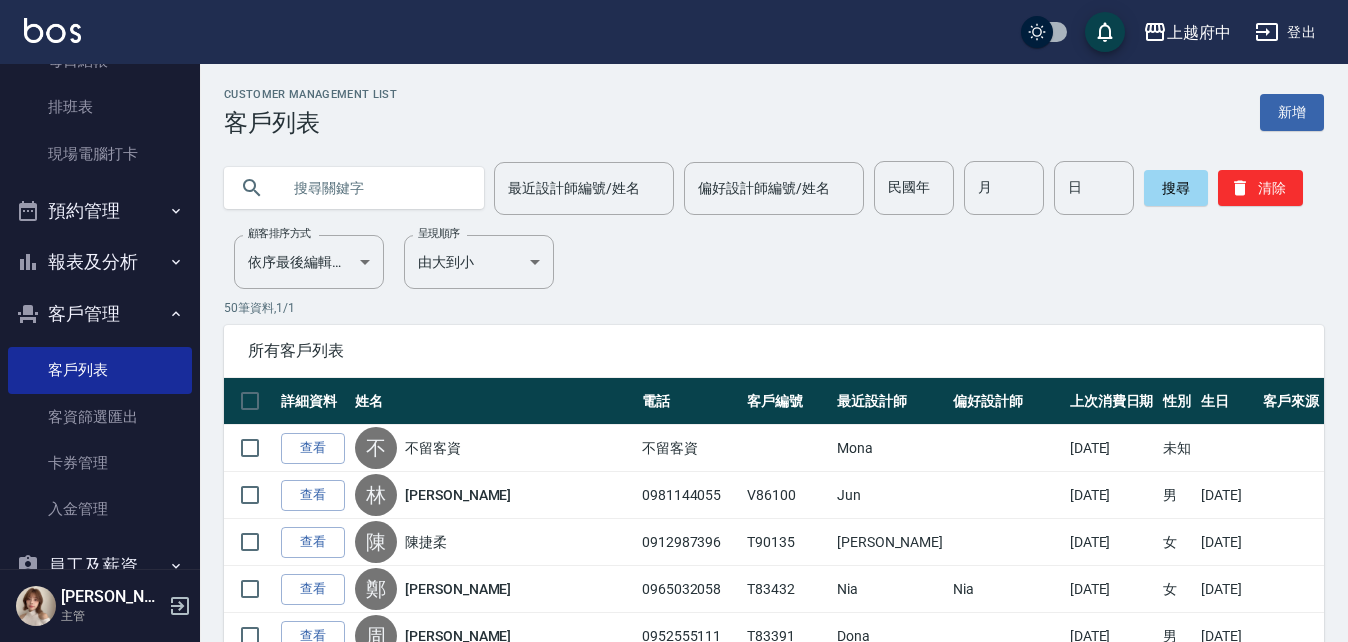 click at bounding box center [374, 188] 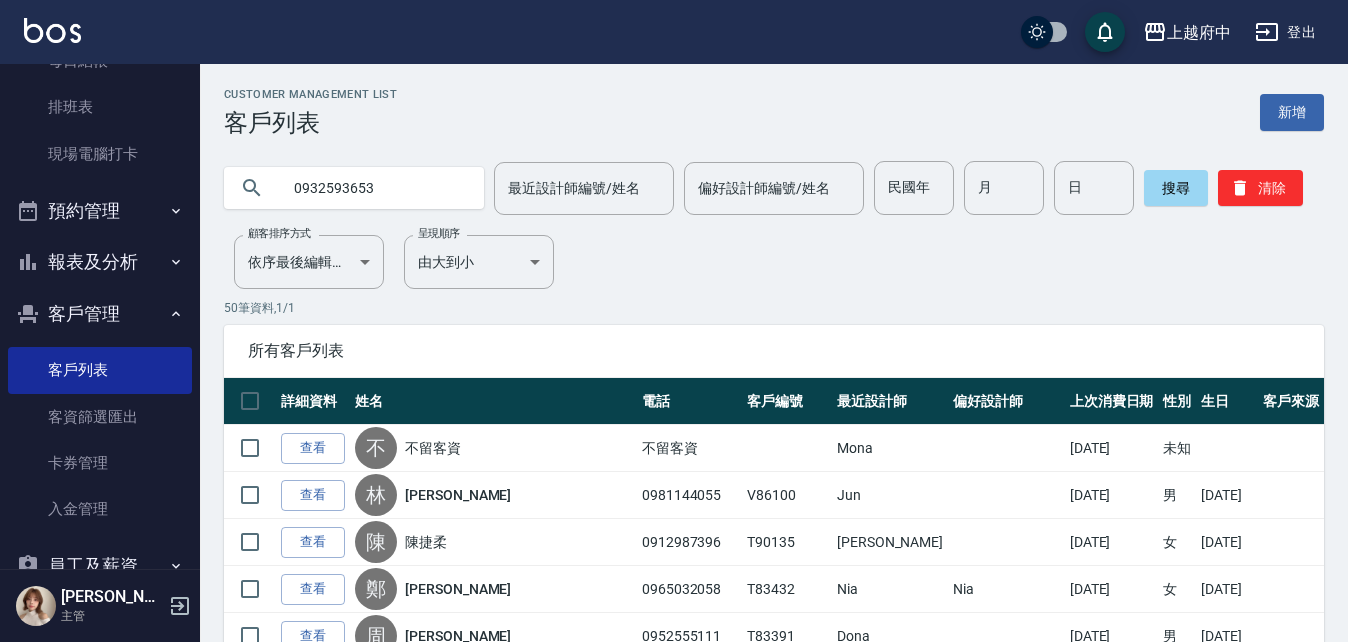 type on "0932593653" 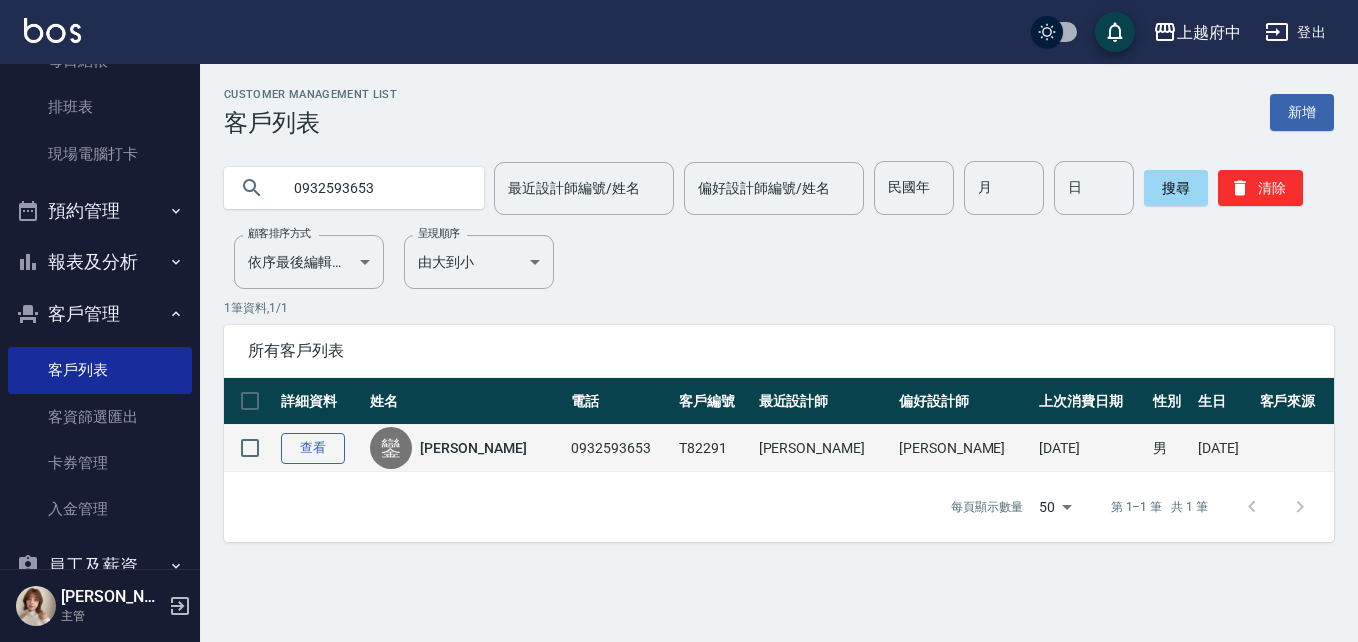 click on "查看" at bounding box center [313, 448] 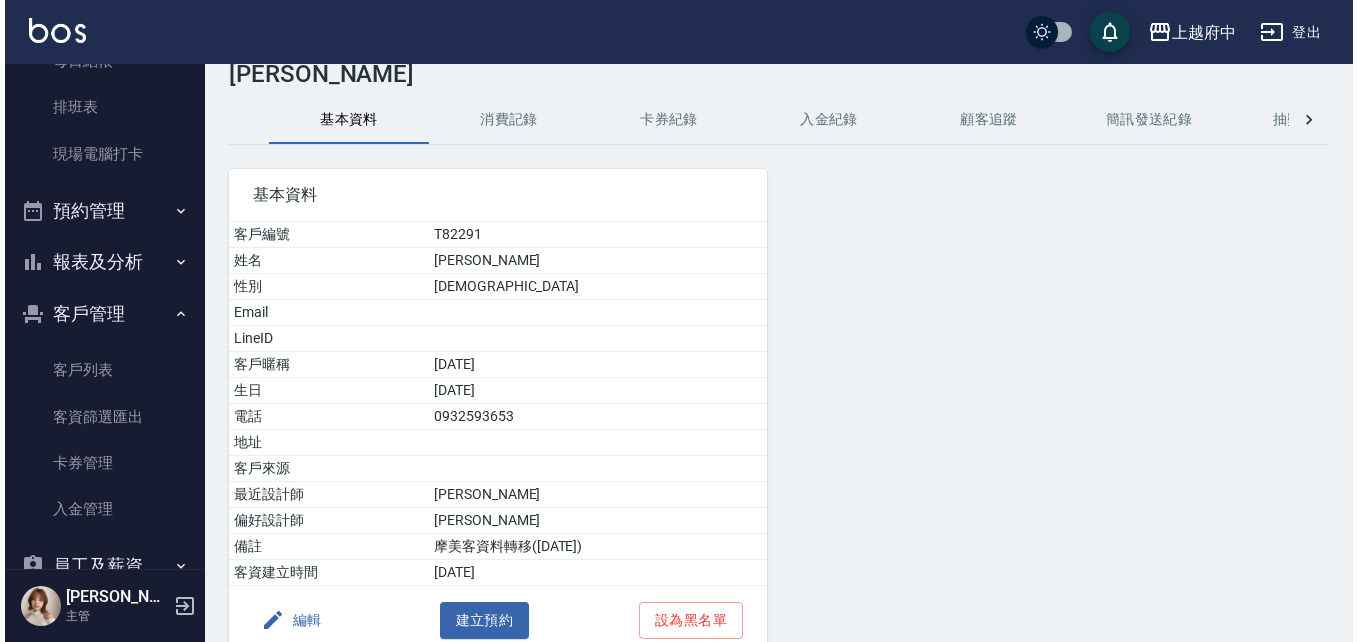 scroll, scrollTop: 0, scrollLeft: 0, axis: both 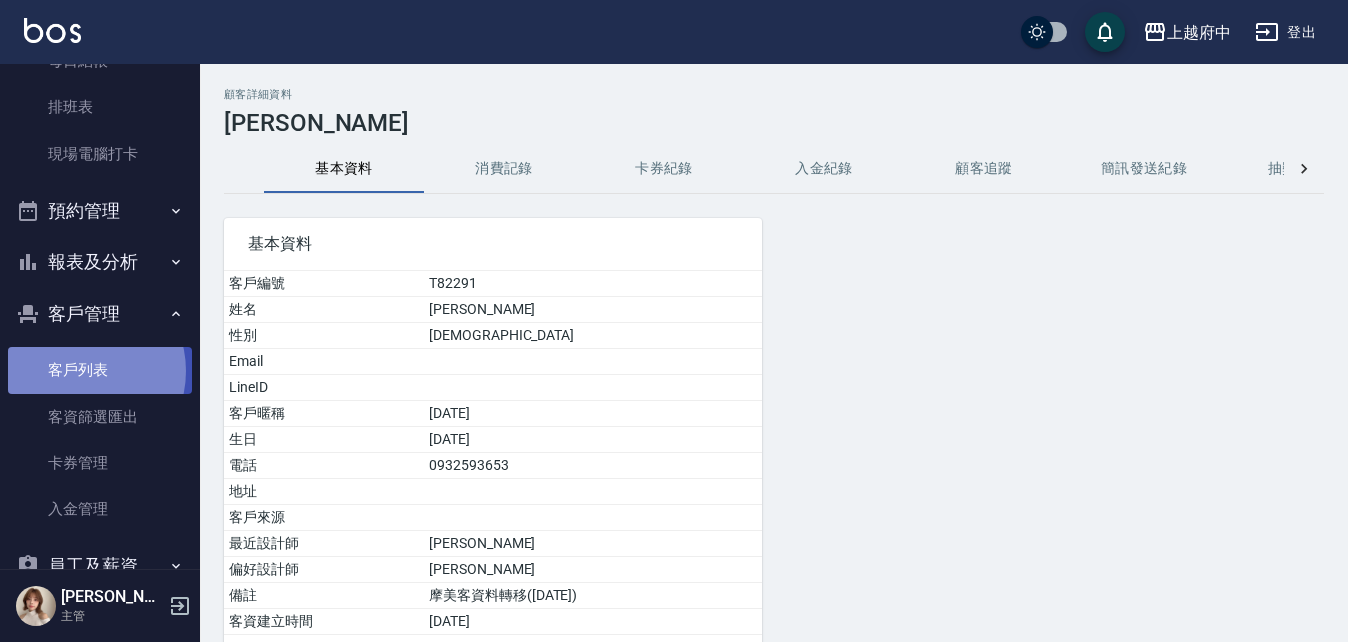 click on "客戶列表" at bounding box center [100, 370] 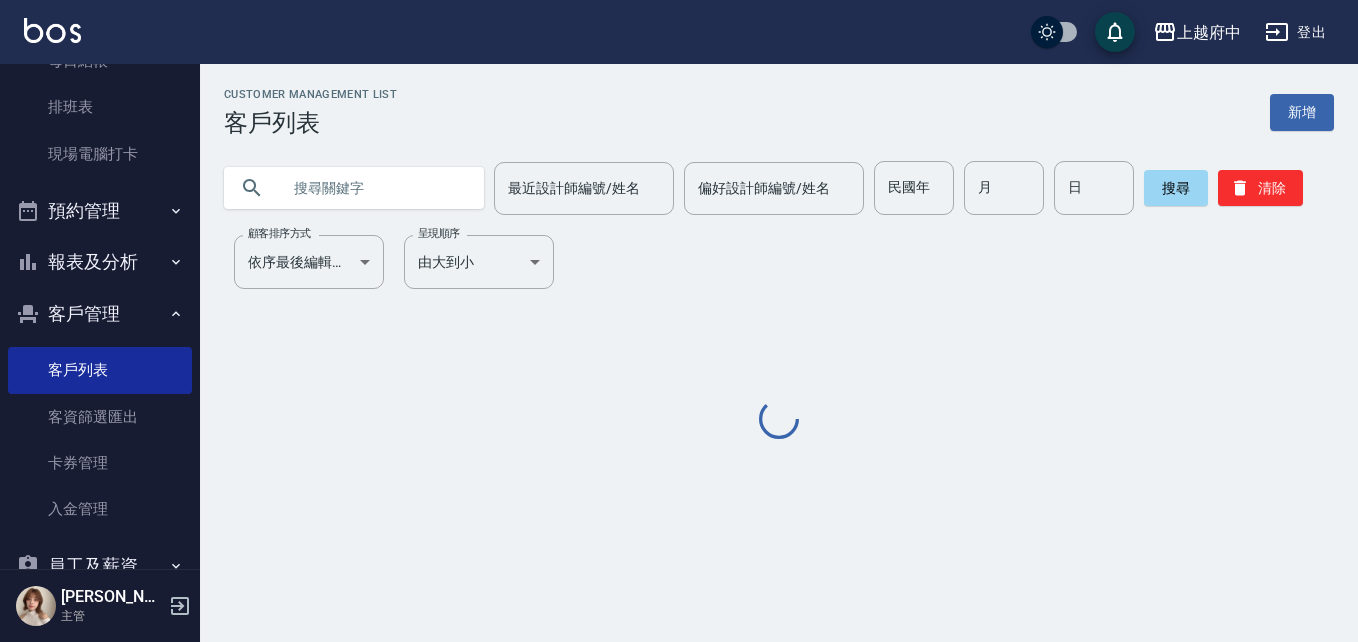 click at bounding box center (374, 188) 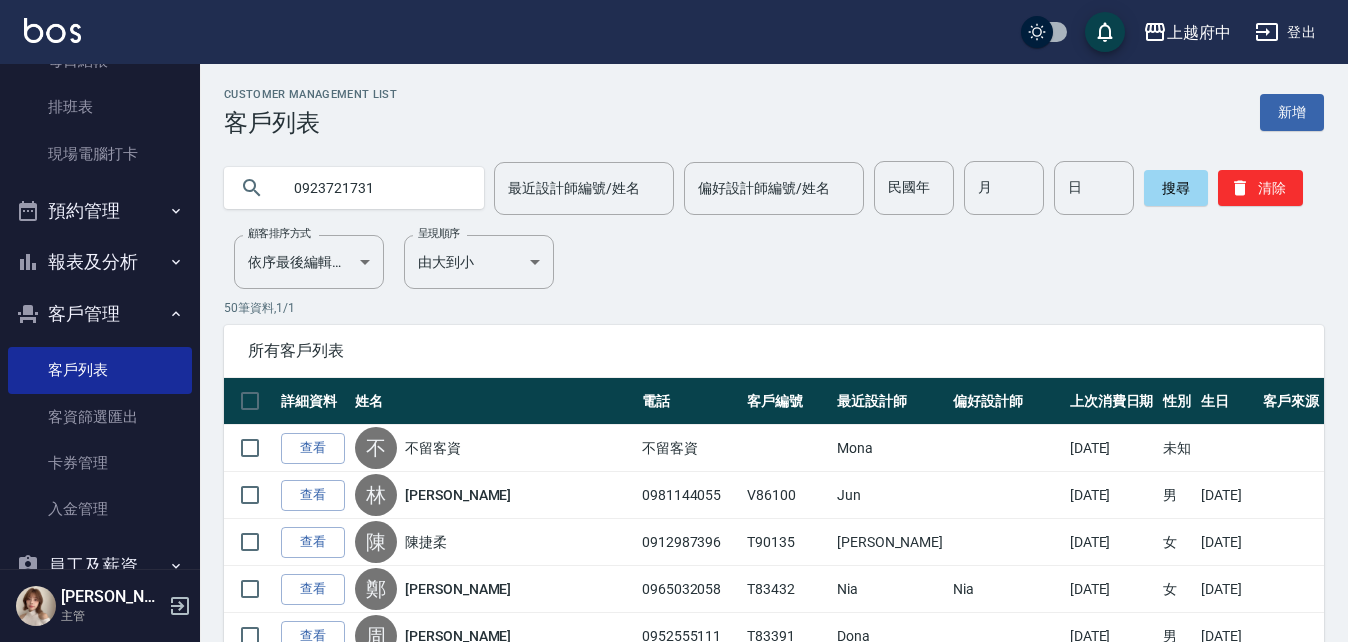type on "0923721731" 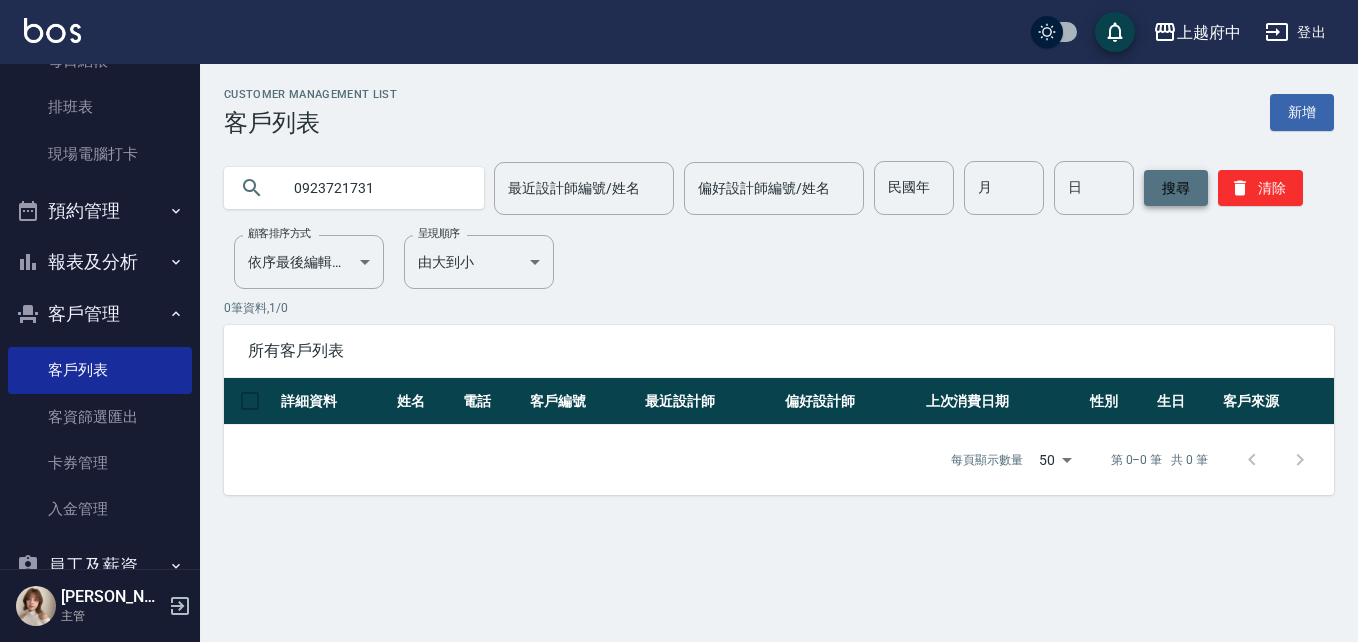 click on "搜尋" at bounding box center (1176, 188) 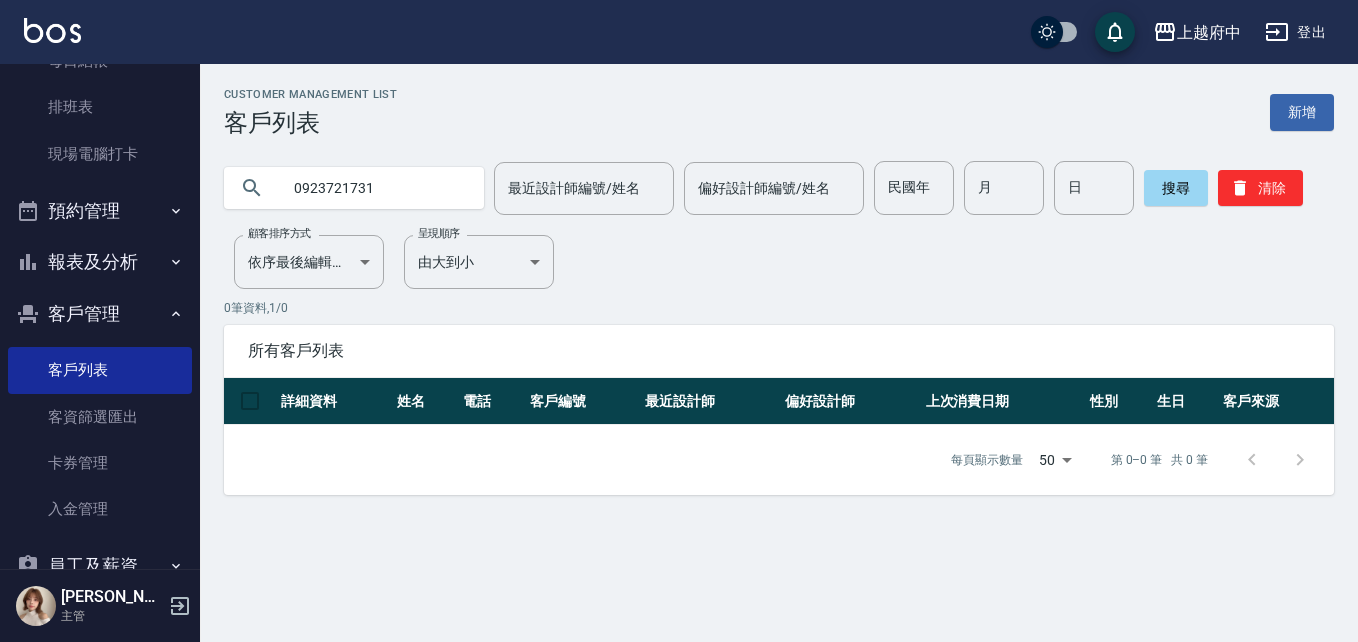drag, startPoint x: 418, startPoint y: 180, endPoint x: 259, endPoint y: 179, distance: 159.00314 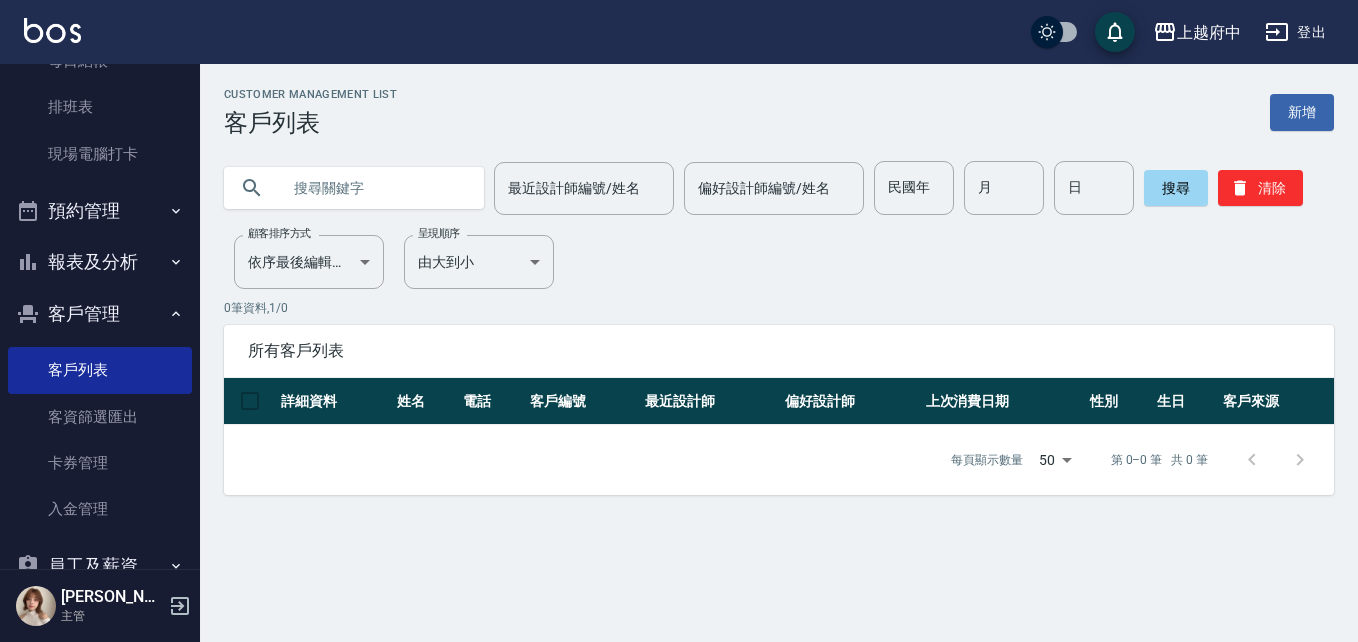 type 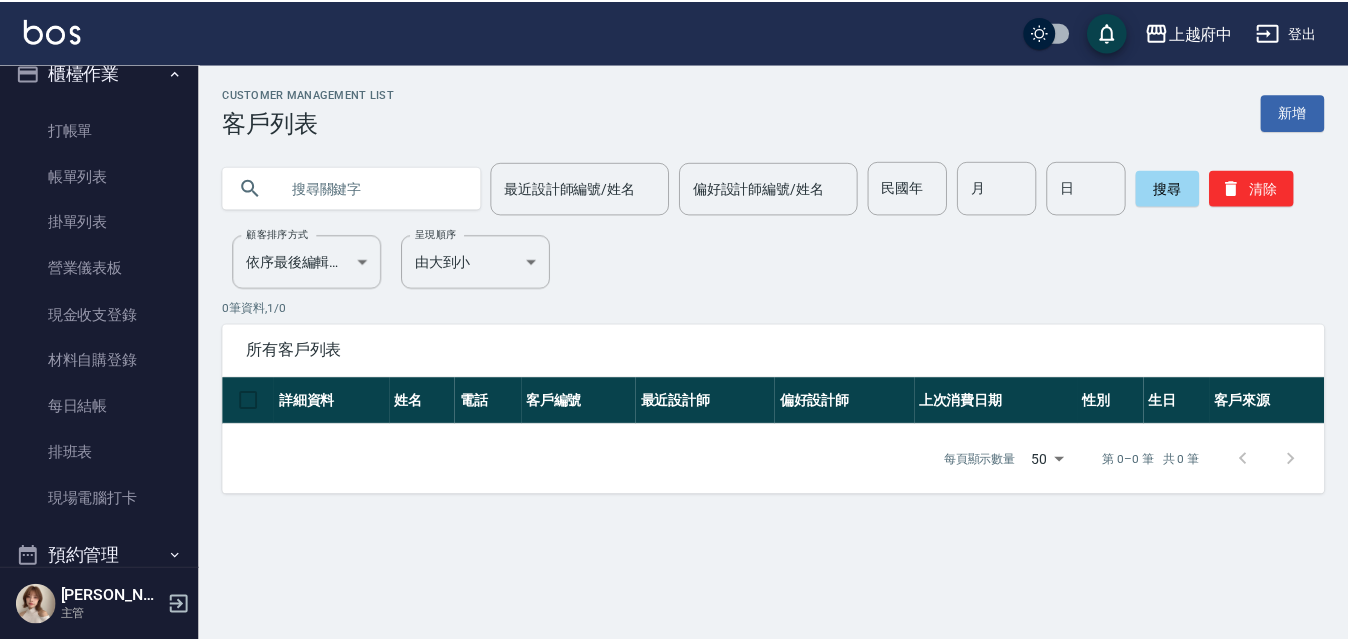 scroll, scrollTop: 0, scrollLeft: 0, axis: both 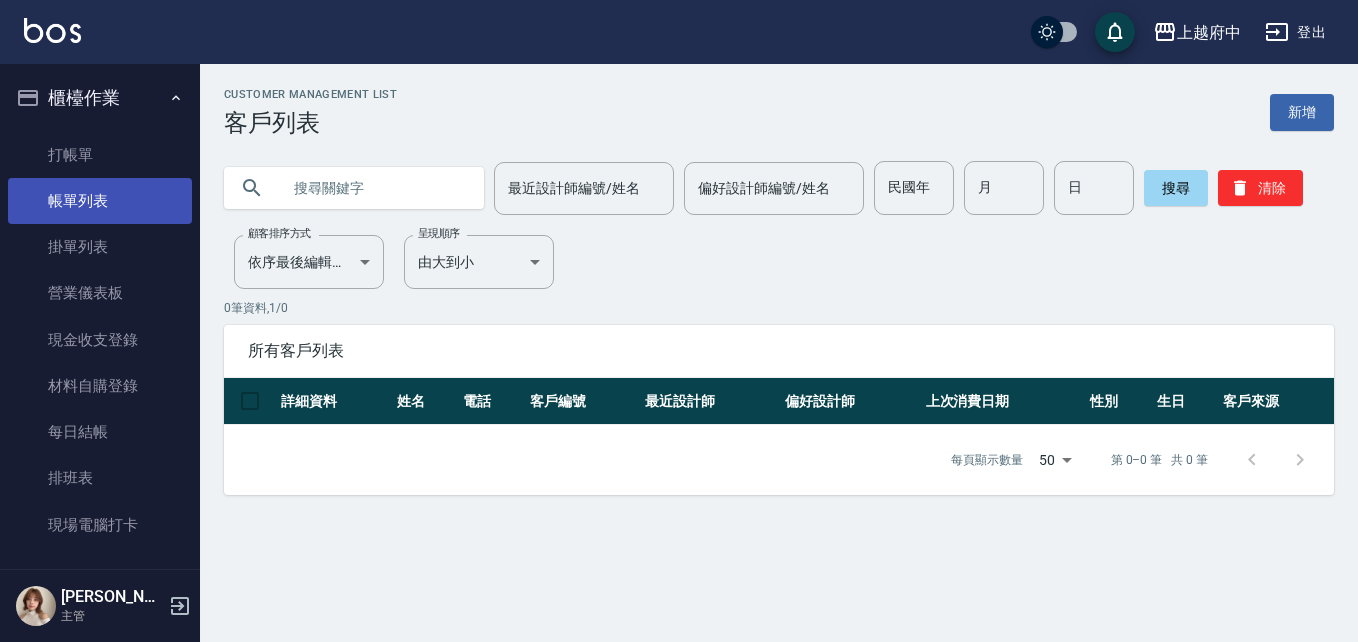 click on "帳單列表" at bounding box center [100, 201] 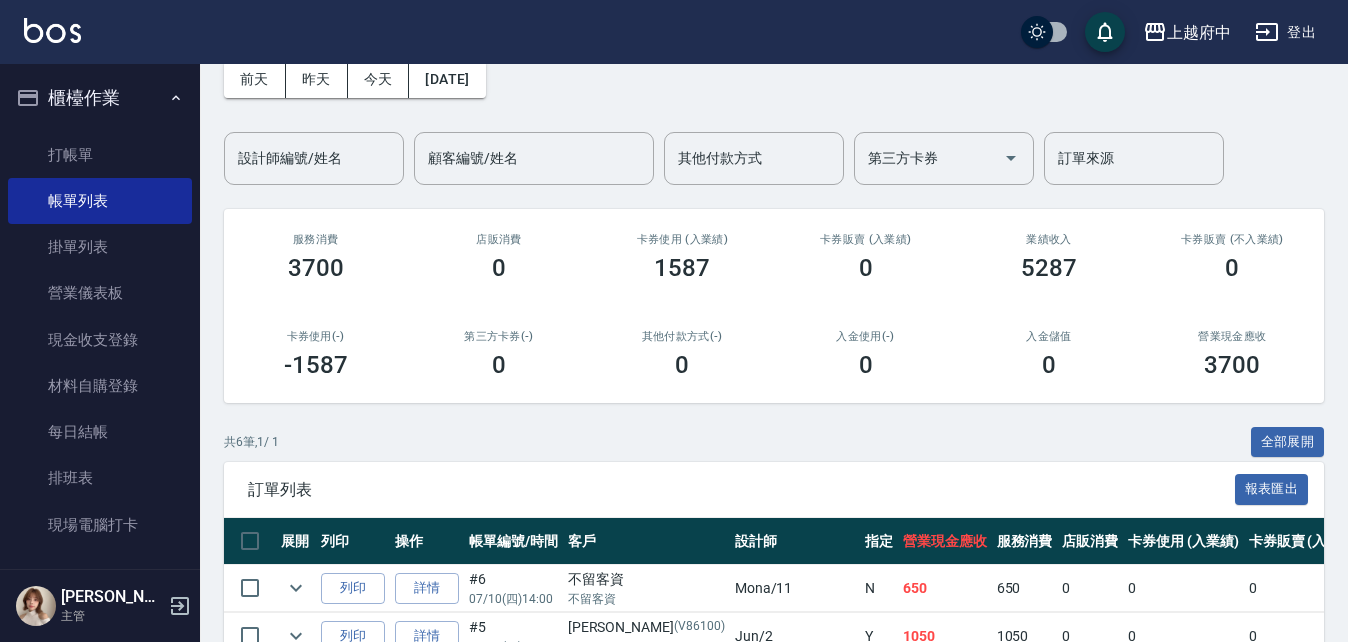 scroll, scrollTop: 200, scrollLeft: 0, axis: vertical 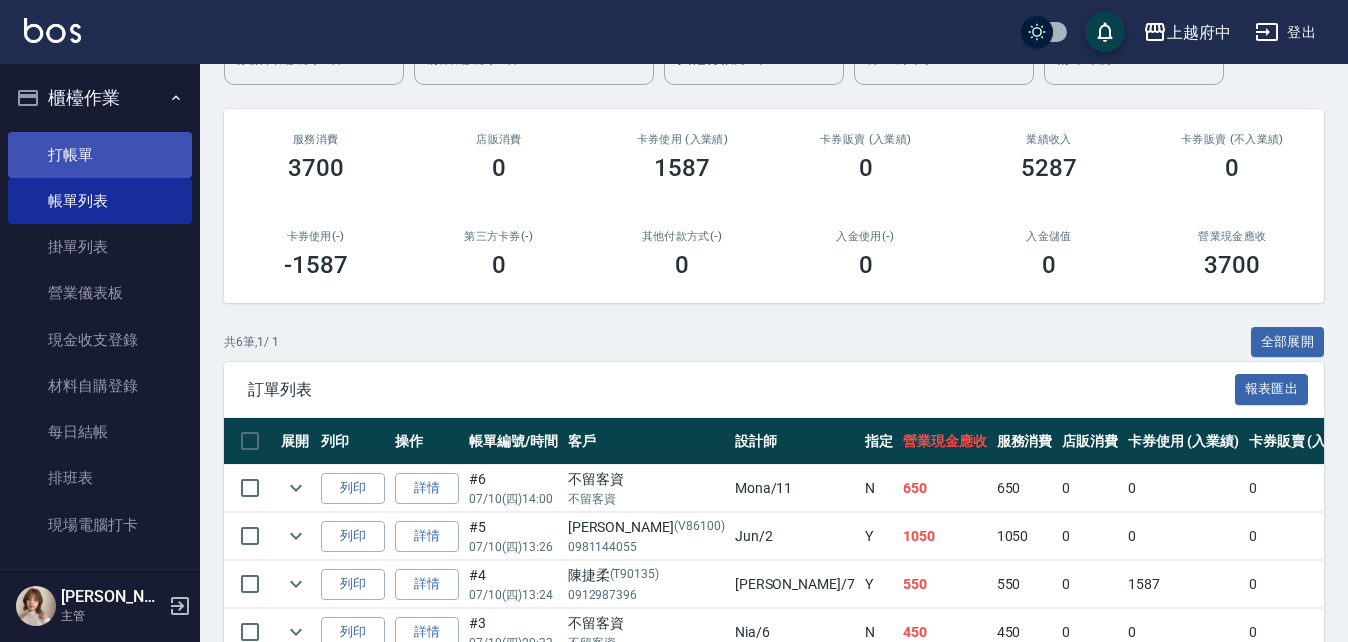 click on "打帳單" at bounding box center [100, 155] 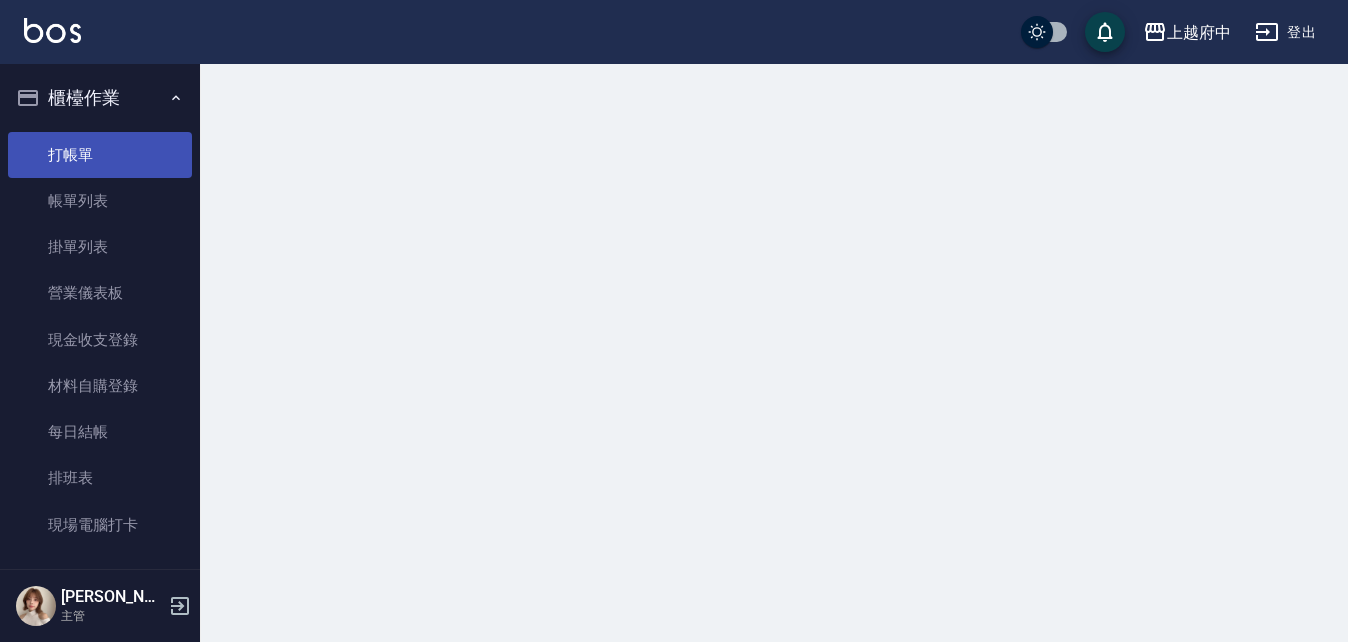 scroll, scrollTop: 0, scrollLeft: 0, axis: both 